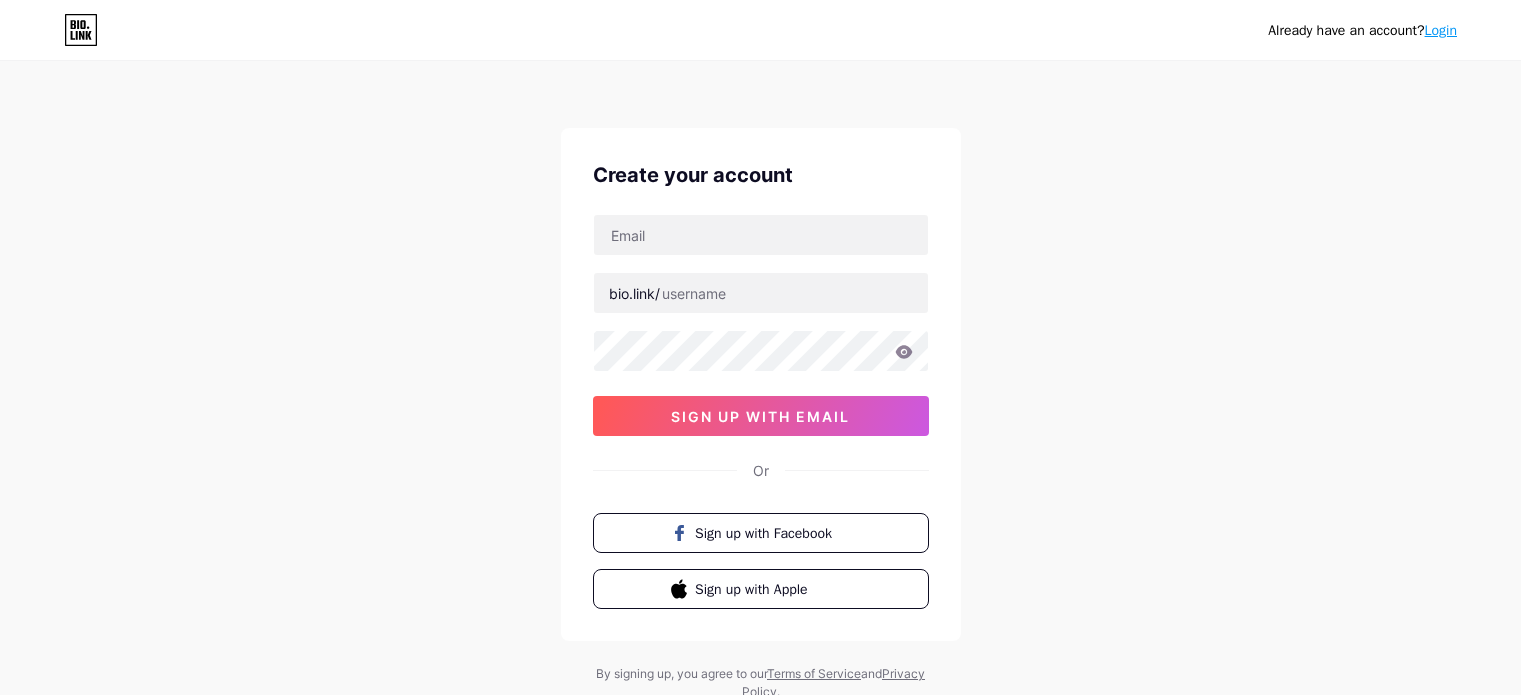 scroll, scrollTop: 0, scrollLeft: 0, axis: both 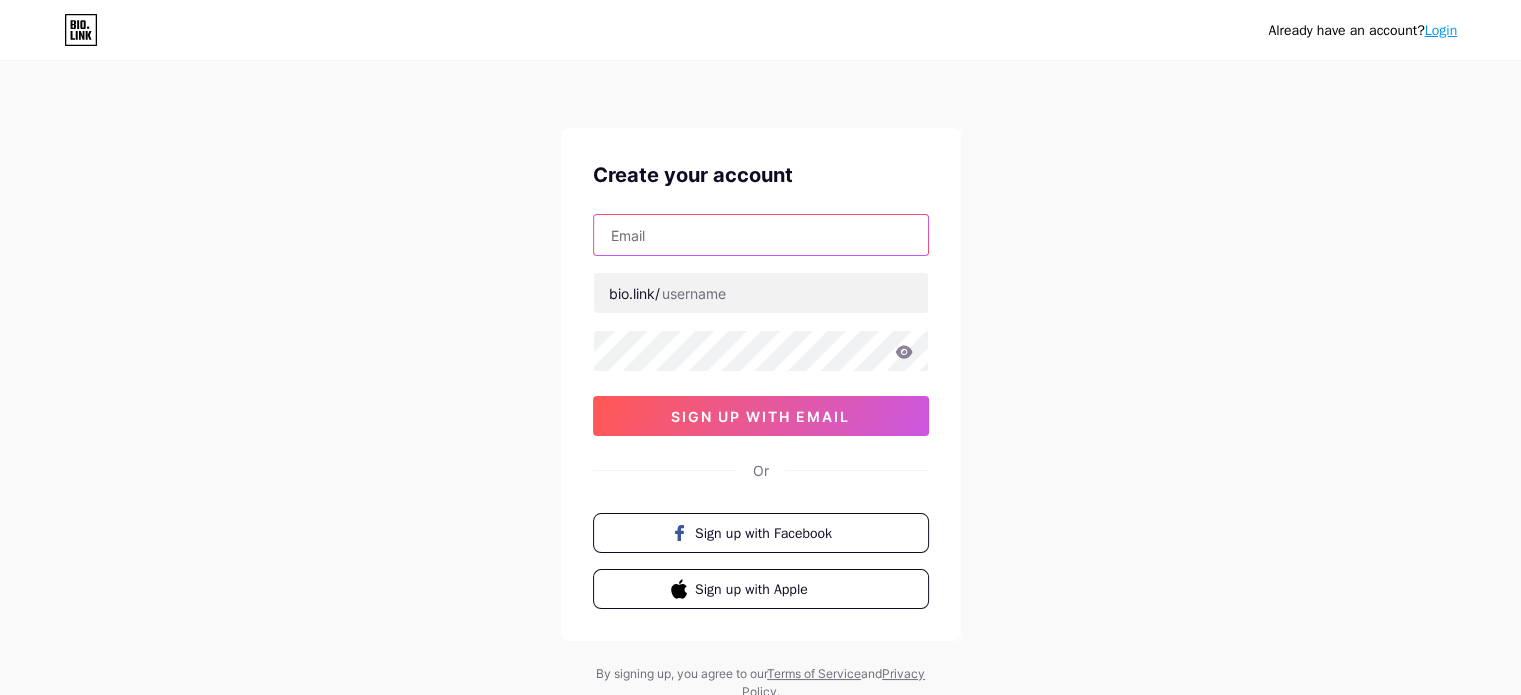 click at bounding box center [761, 235] 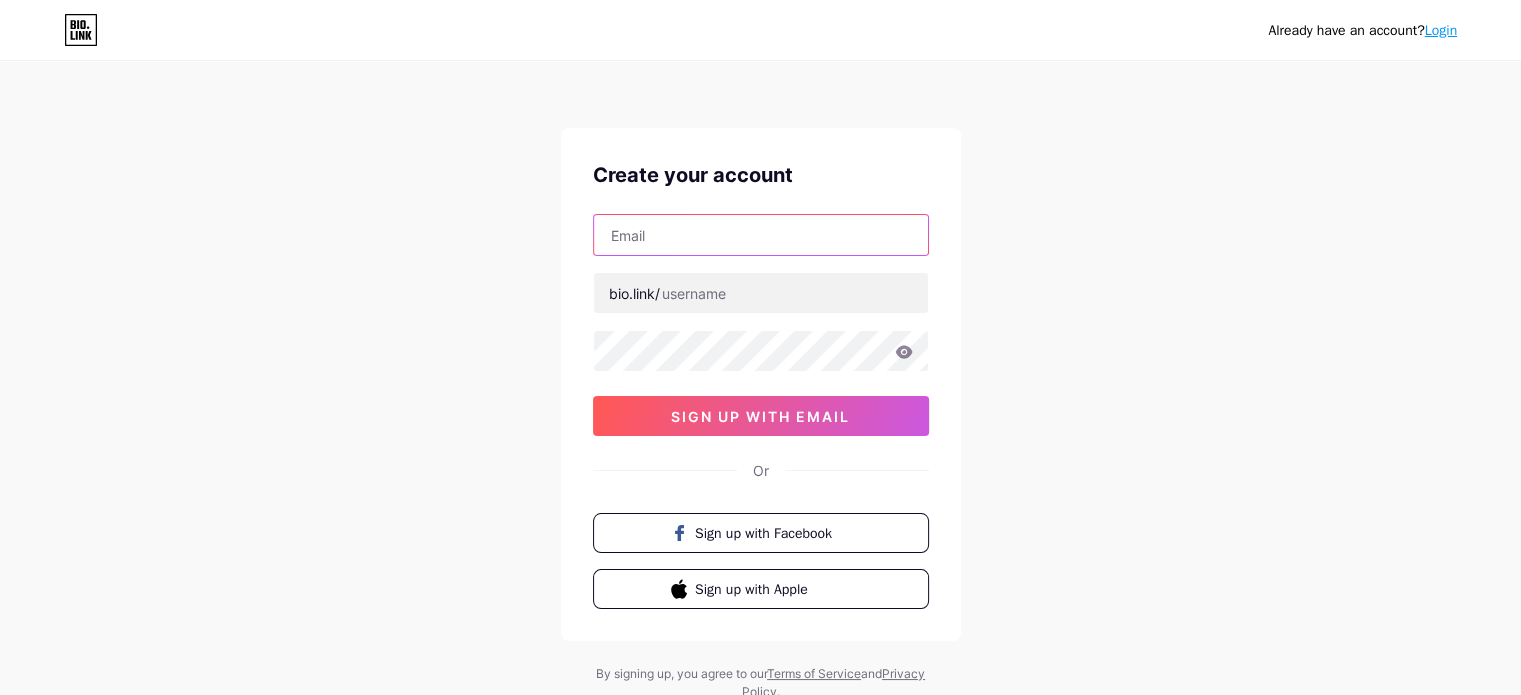 type on "brigadeeternia0@[EXAMPLE_DOMAIN]" 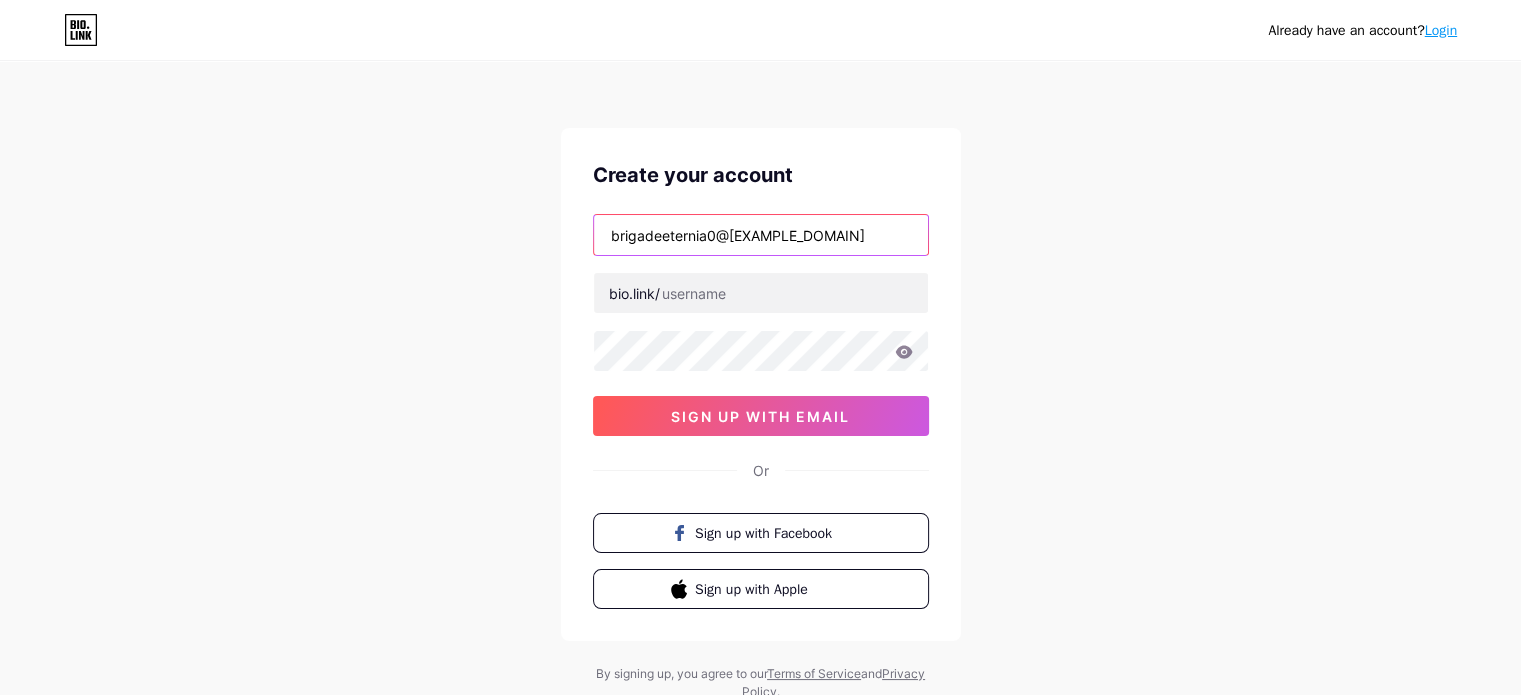 click on "brigadeeternia0@[EXAMPLE_DOMAIN]" at bounding box center [761, 235] 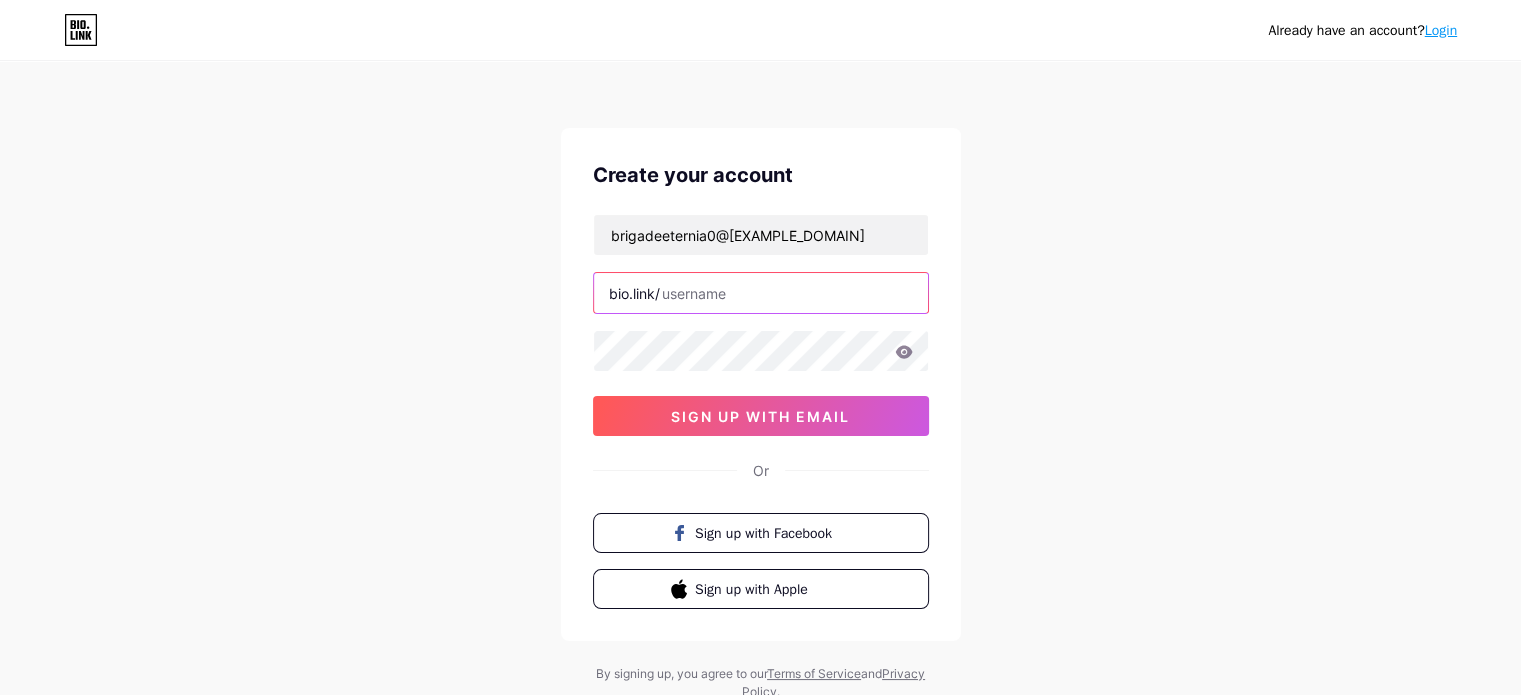 click at bounding box center [761, 293] 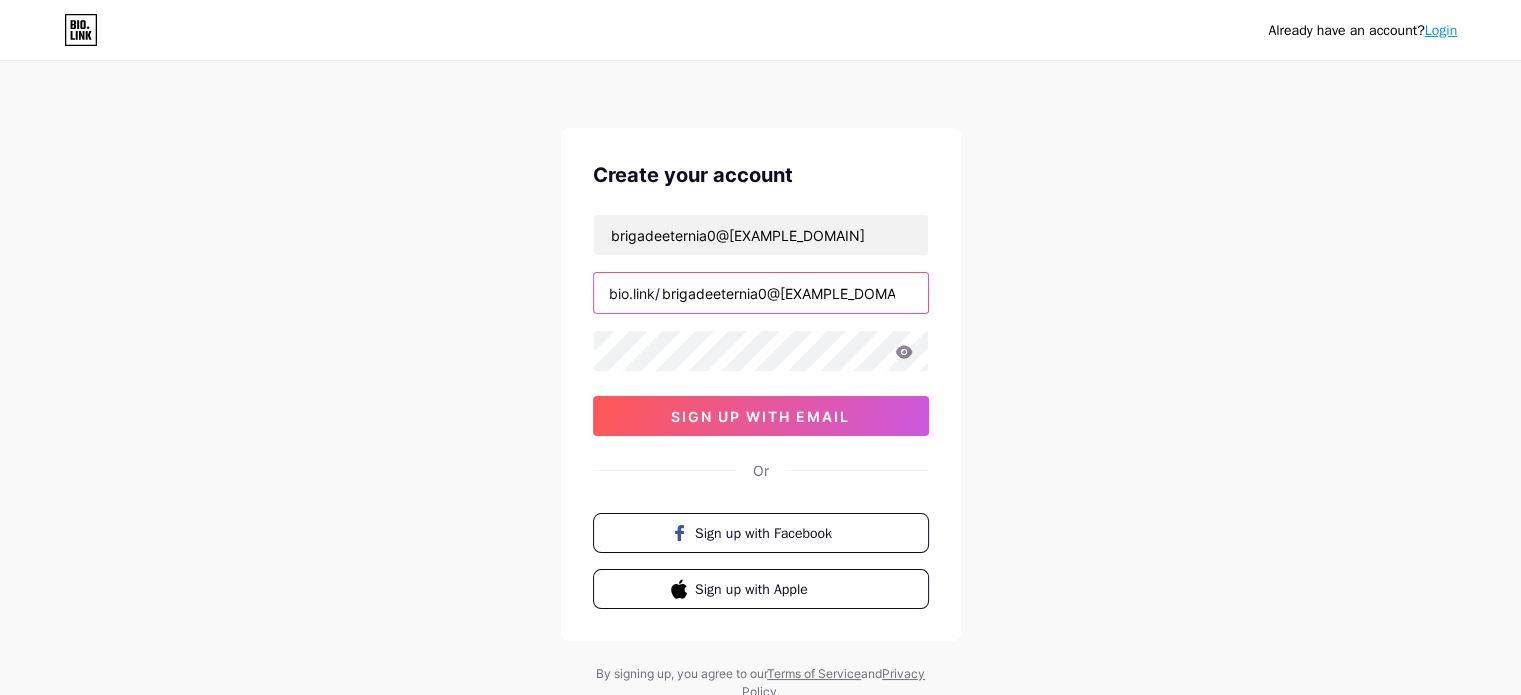 type on "brigadeeternia0@[EXAMPLE_DOMAIN]" 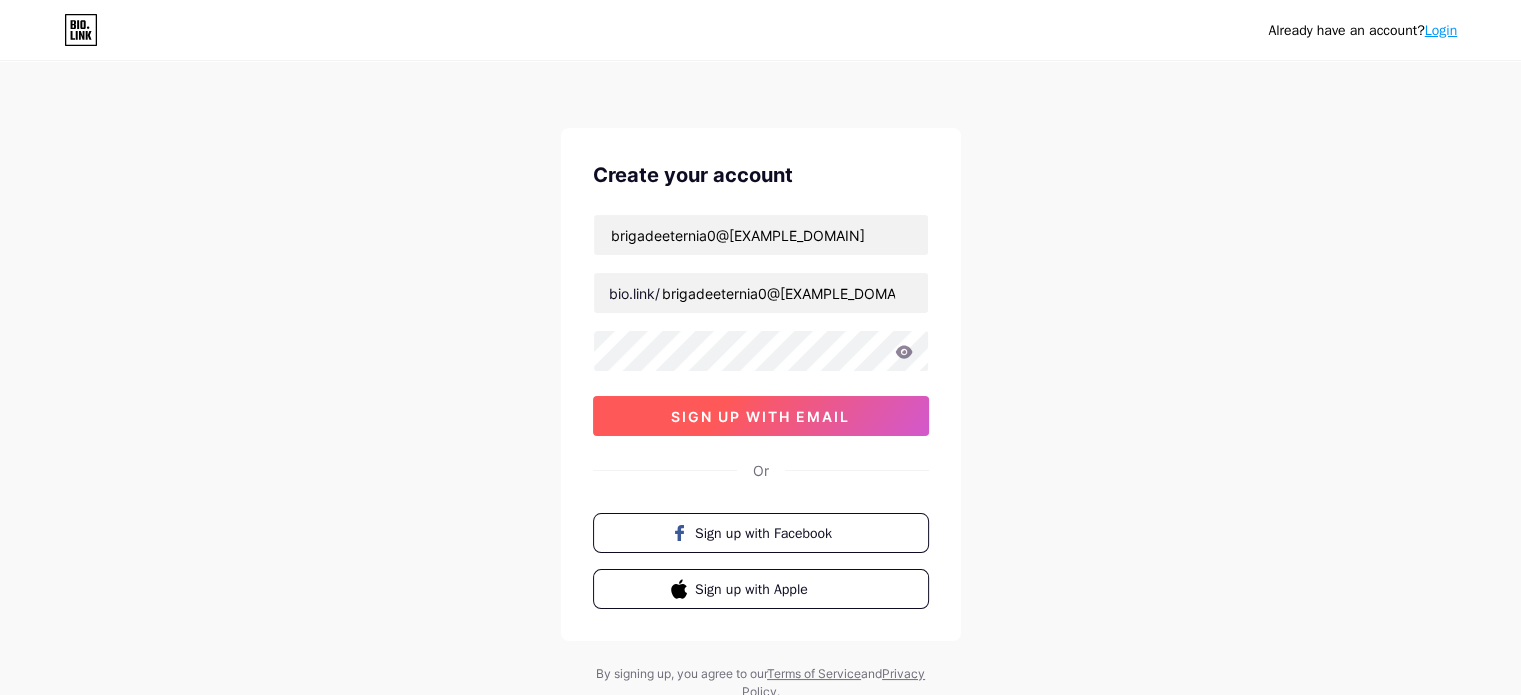 click on "sign up with email" at bounding box center (760, 416) 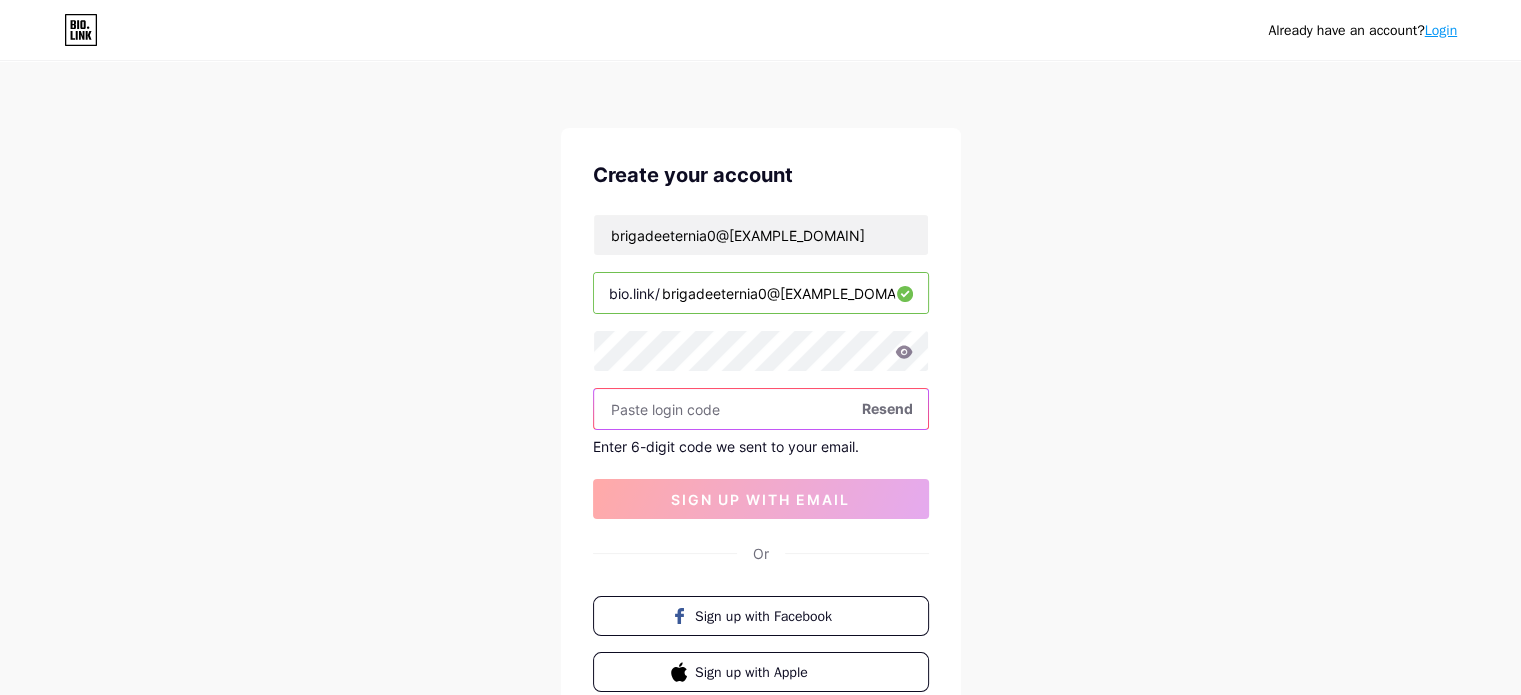 paste on "665288" 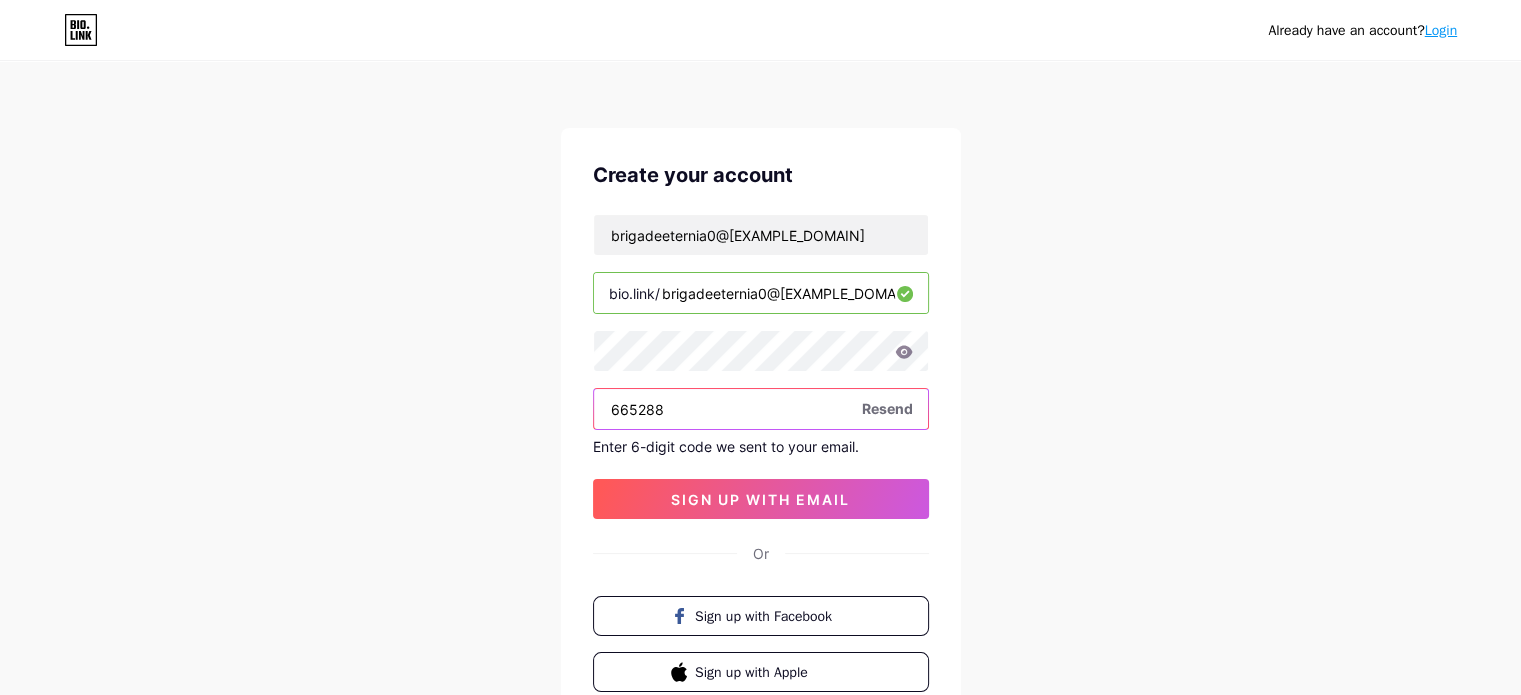 type on "665288" 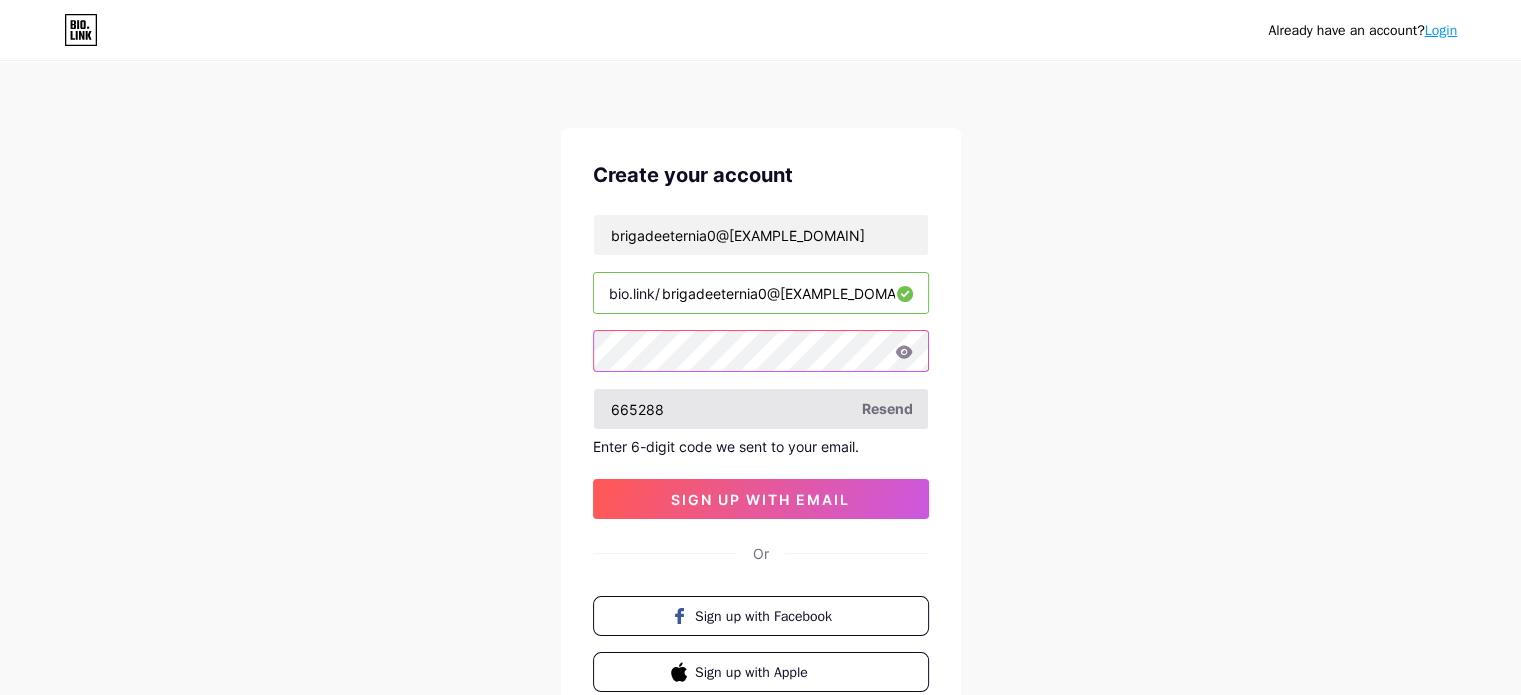 click on "brigadeeternia0@[EXAMPLE_DOMAIN] bio.link/ brigadeeternia0 665288 Resend Enter 6-digit code we sent to your email. sign up with email" at bounding box center [761, 366] 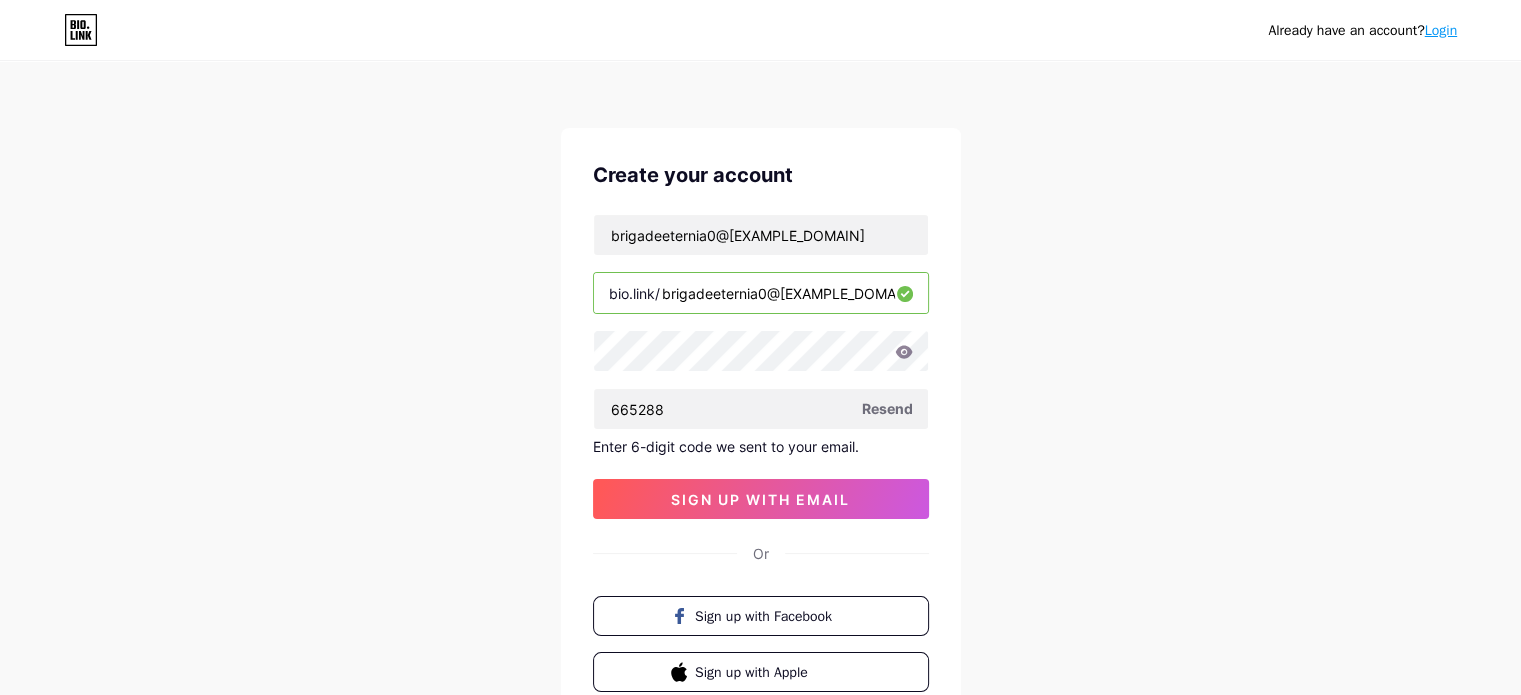 click on "Already have an account? Login Create your account brigadeeternia0@[EXAMPLE_DOMAIN] bio.link/ brigadeeternia0 665288 Resend Enter 6-digit code we sent to your email. sign up with email Or Sign up with Facebook Sign up with Apple By signing up, you agree to our Terms of Service and Privacy Policy." at bounding box center (760, 424) 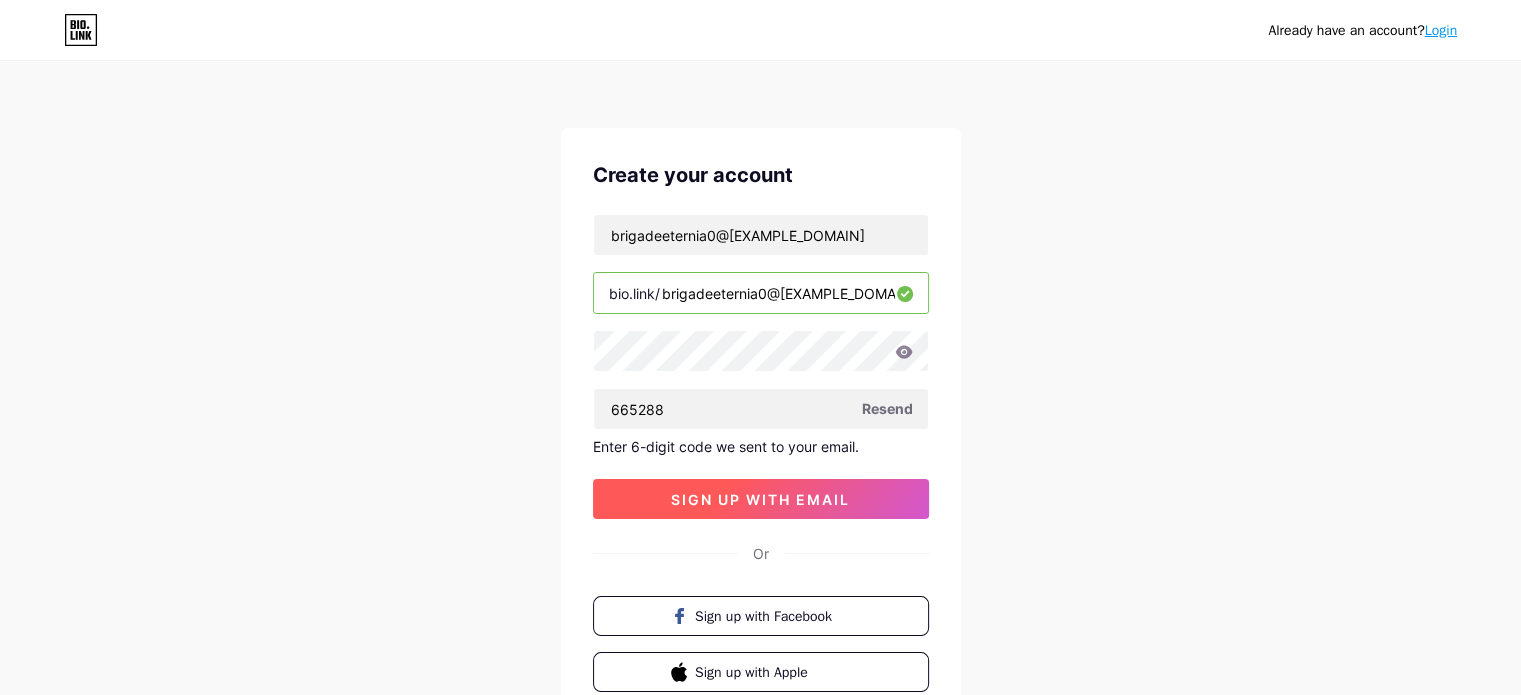 click on "sign up with email" at bounding box center [760, 499] 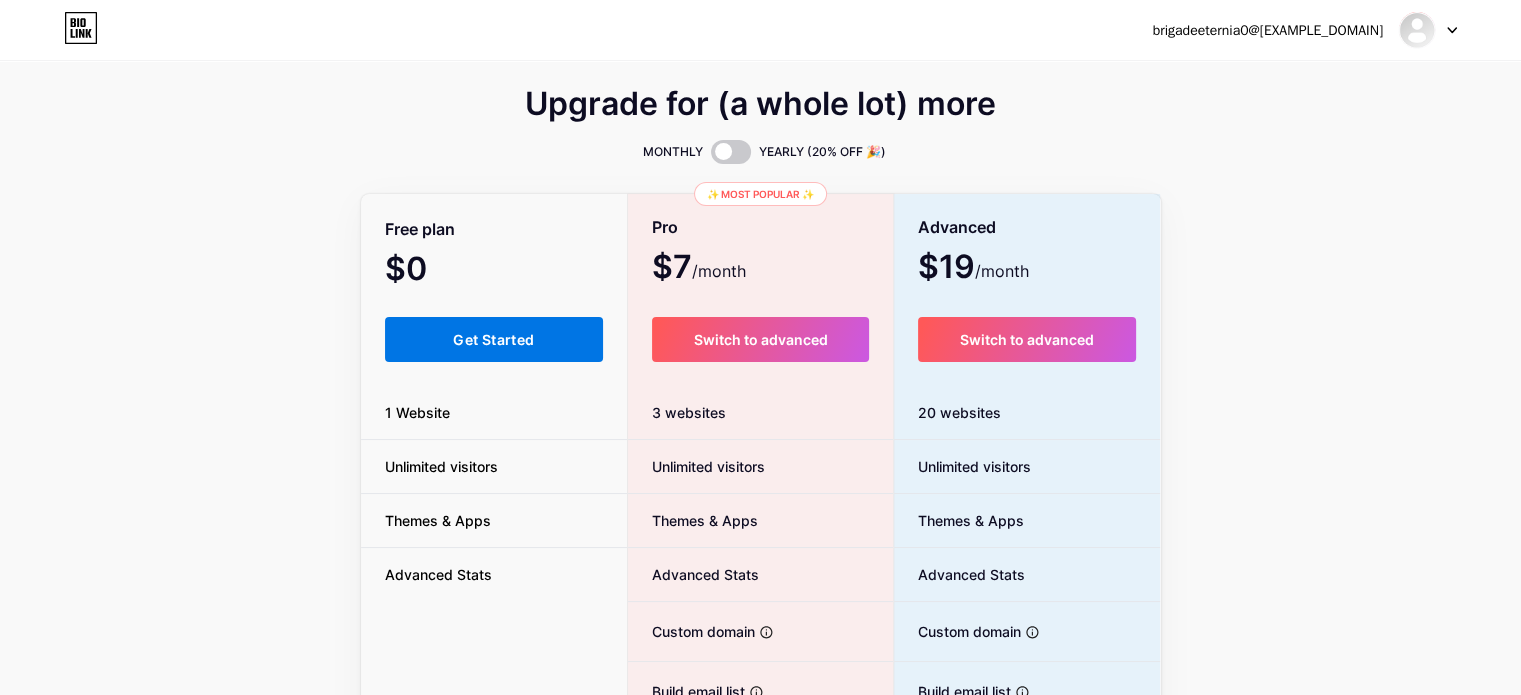click on "Get Started" at bounding box center [493, 339] 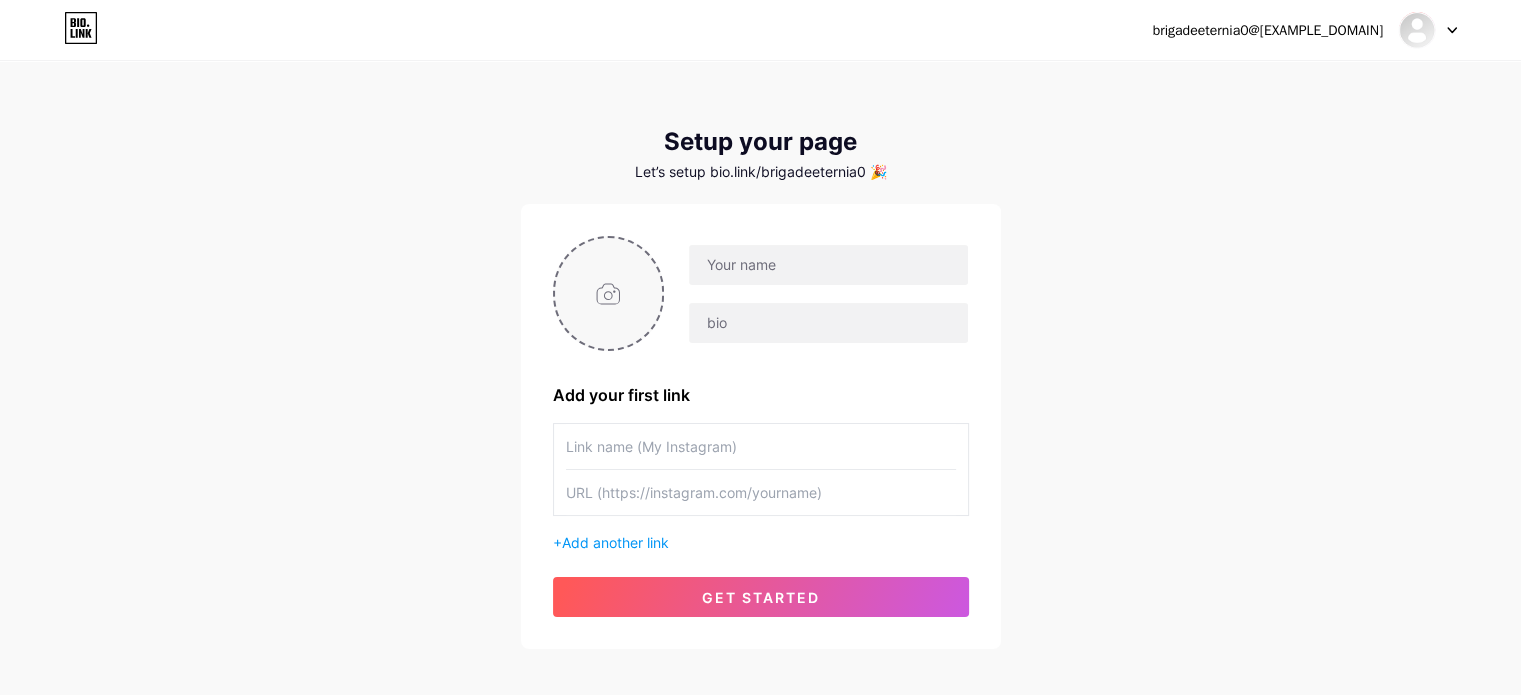 click at bounding box center (609, 293) 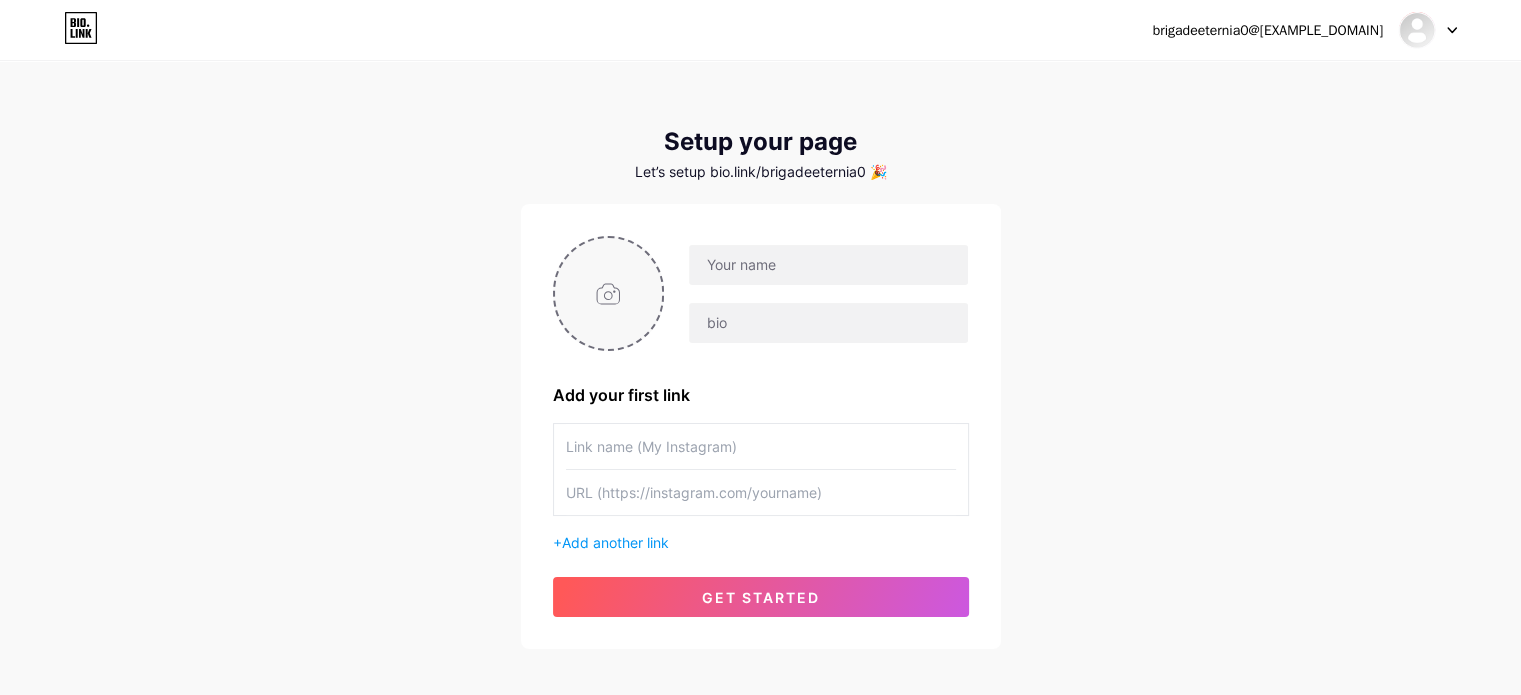 type on "C:\fakepath\Brigade Eternia.jpg" 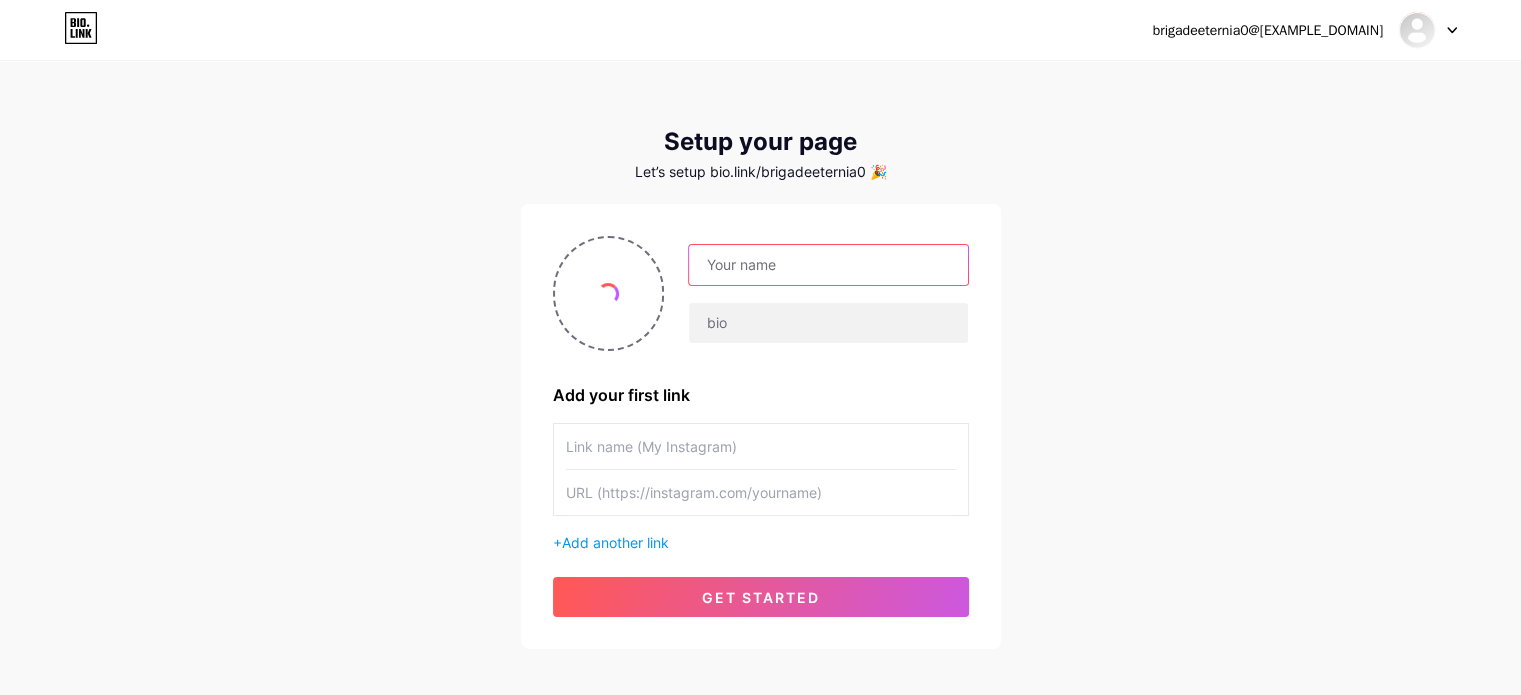 click at bounding box center (828, 265) 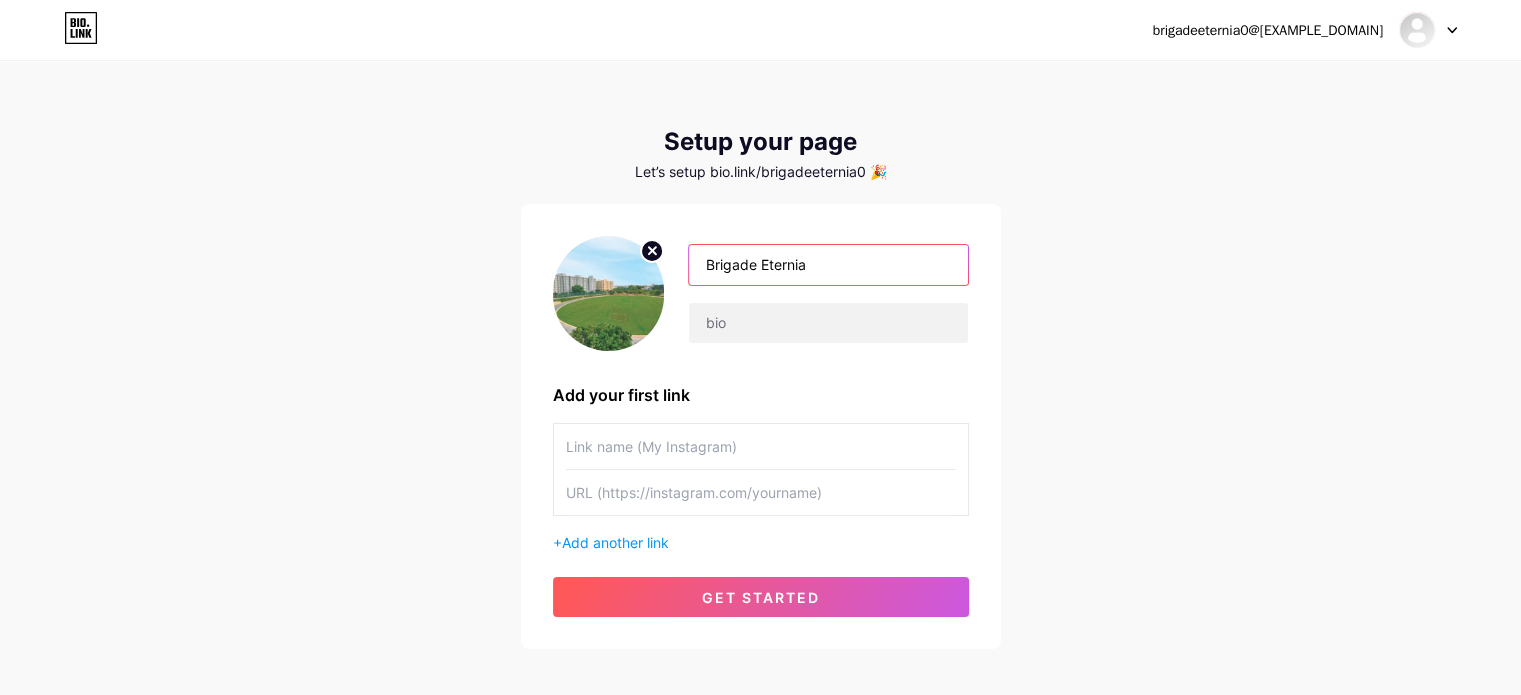 type on "Brigade Eternia" 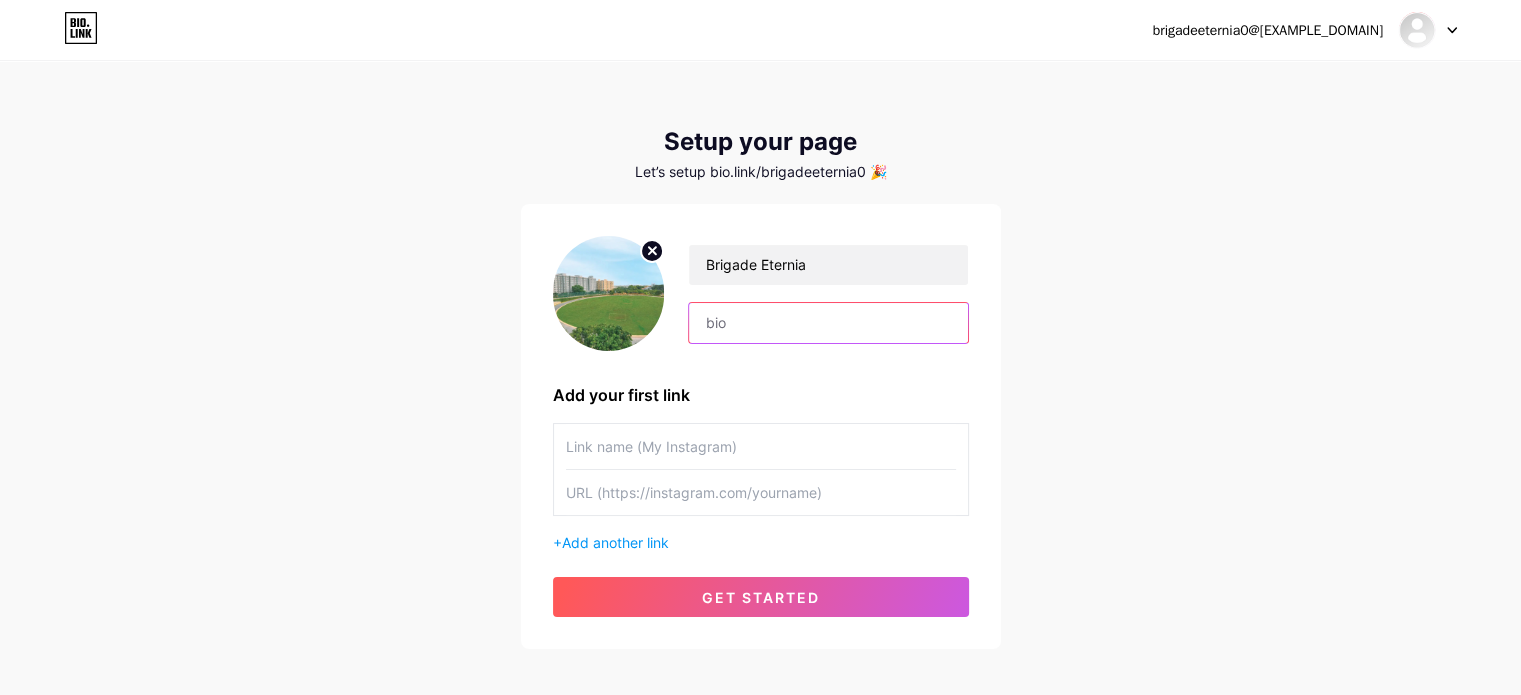 click at bounding box center [828, 323] 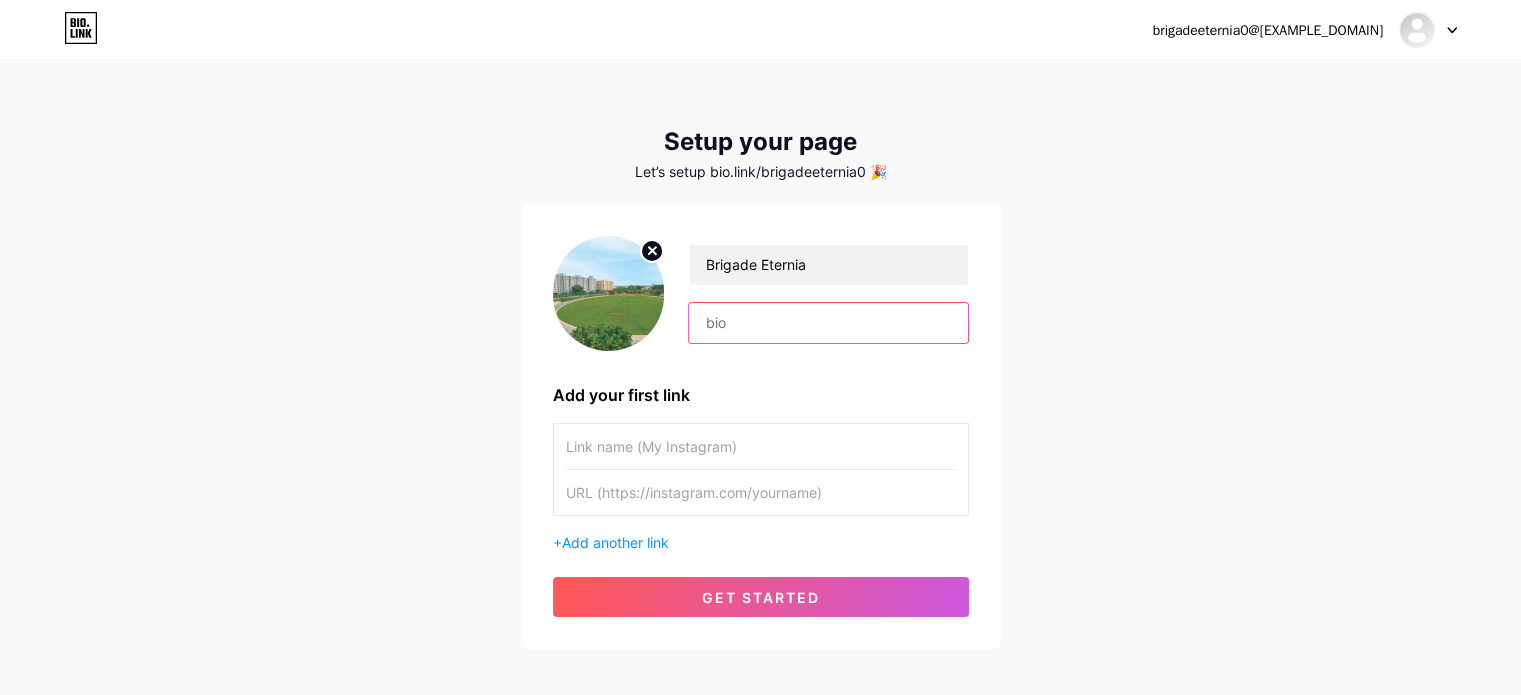 click at bounding box center [828, 323] 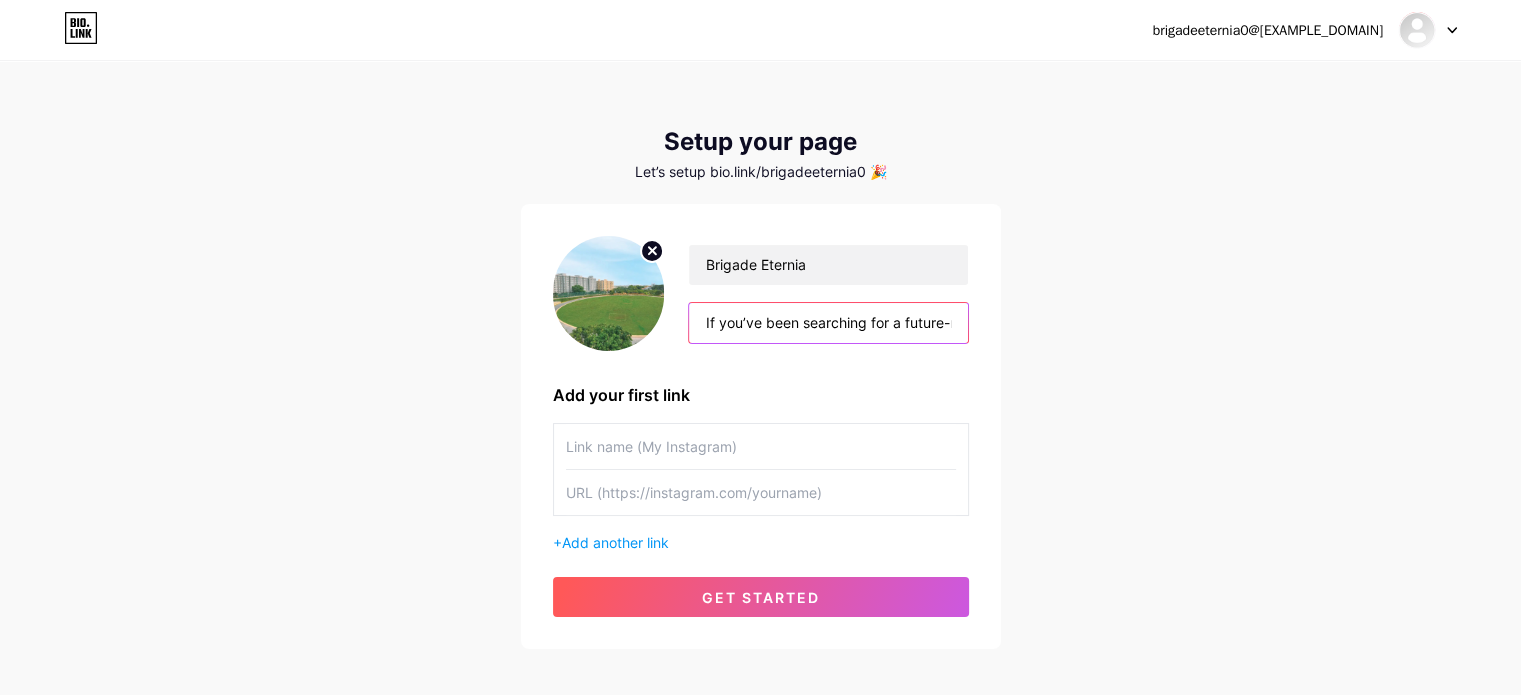 scroll, scrollTop: 0, scrollLeft: 1819, axis: horizontal 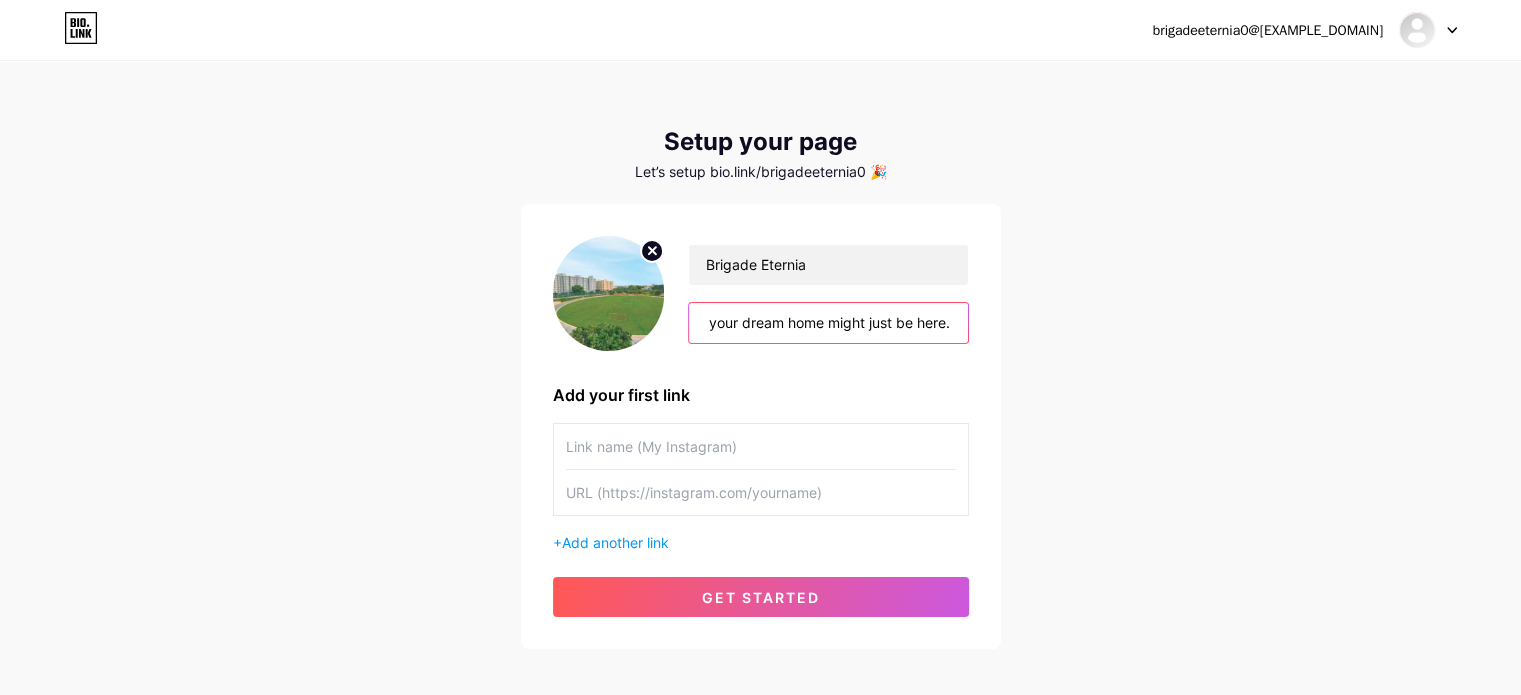 type on "If you’ve been searching for a future-ready home in a peaceful yet well-connected part of Bangalore, Brigade Eternia deserves your attention. It’s not just an apartment—it’s a lifestyle transformation. With excellent connectivity, thoughtful amenities, and premium construction, your dream home might just be here." 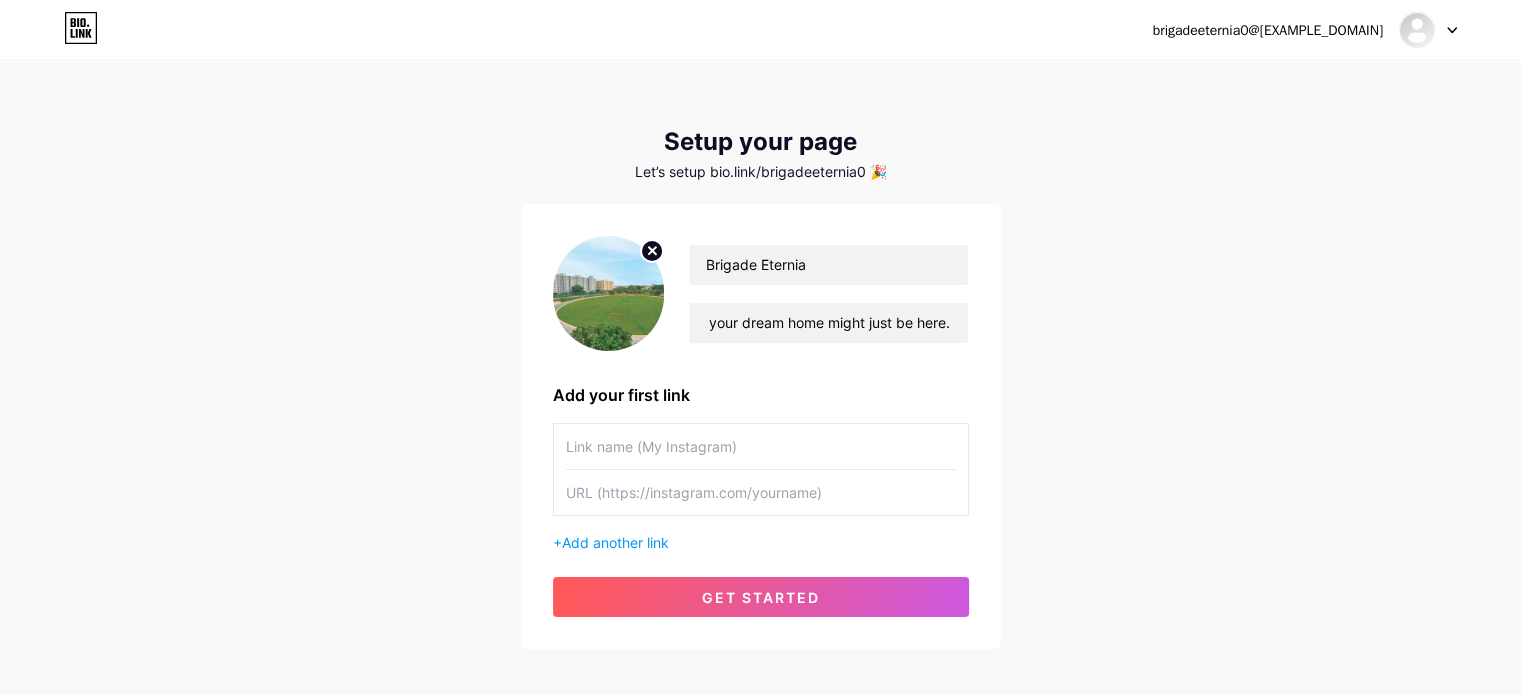 click at bounding box center (761, 446) 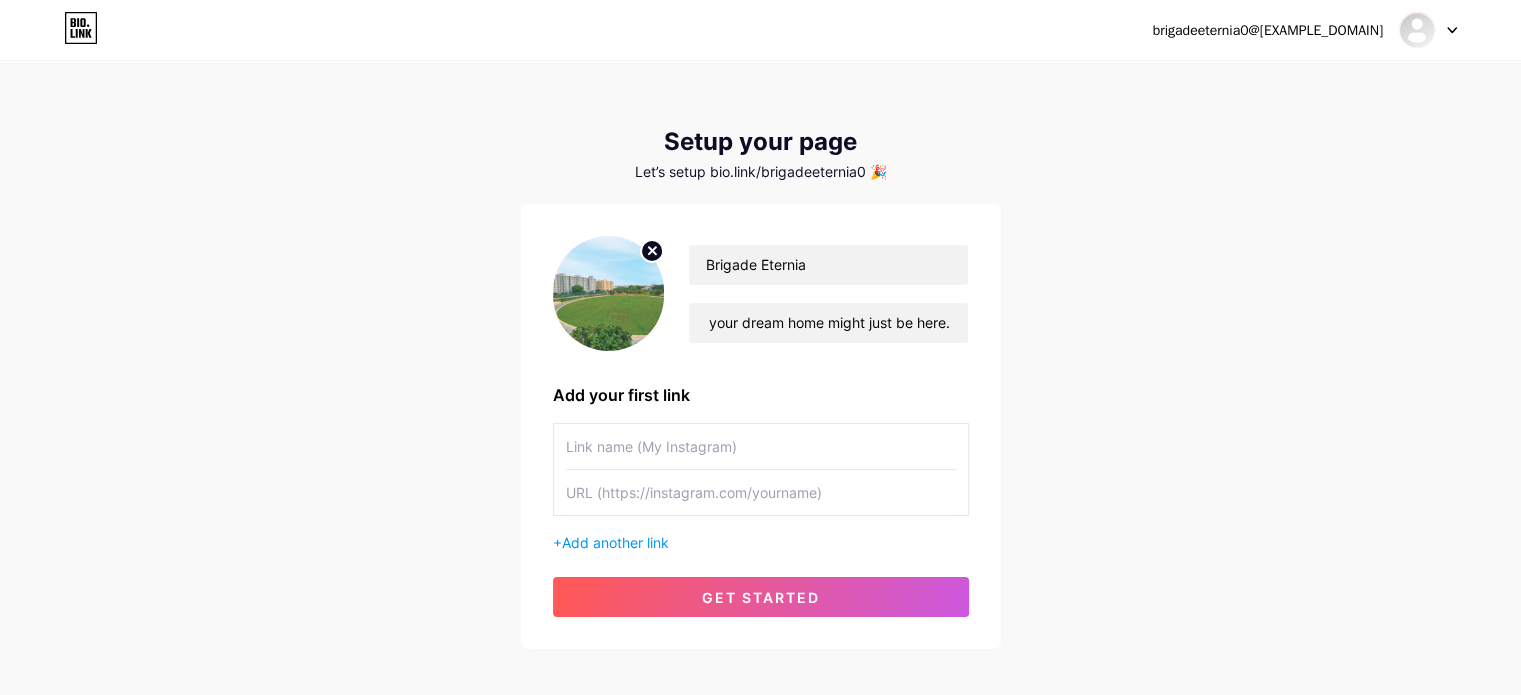 scroll, scrollTop: 0, scrollLeft: 0, axis: both 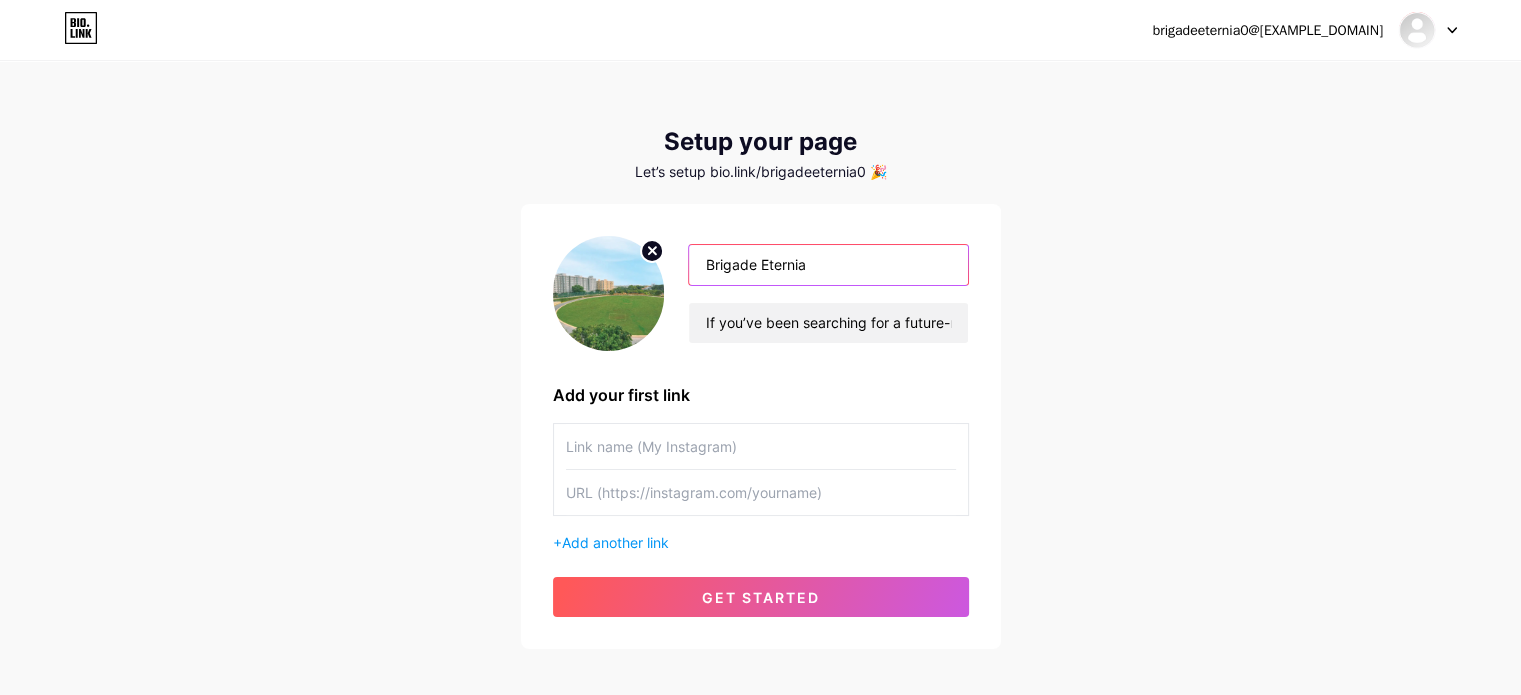 click on "Brigade Eternia" at bounding box center (828, 265) 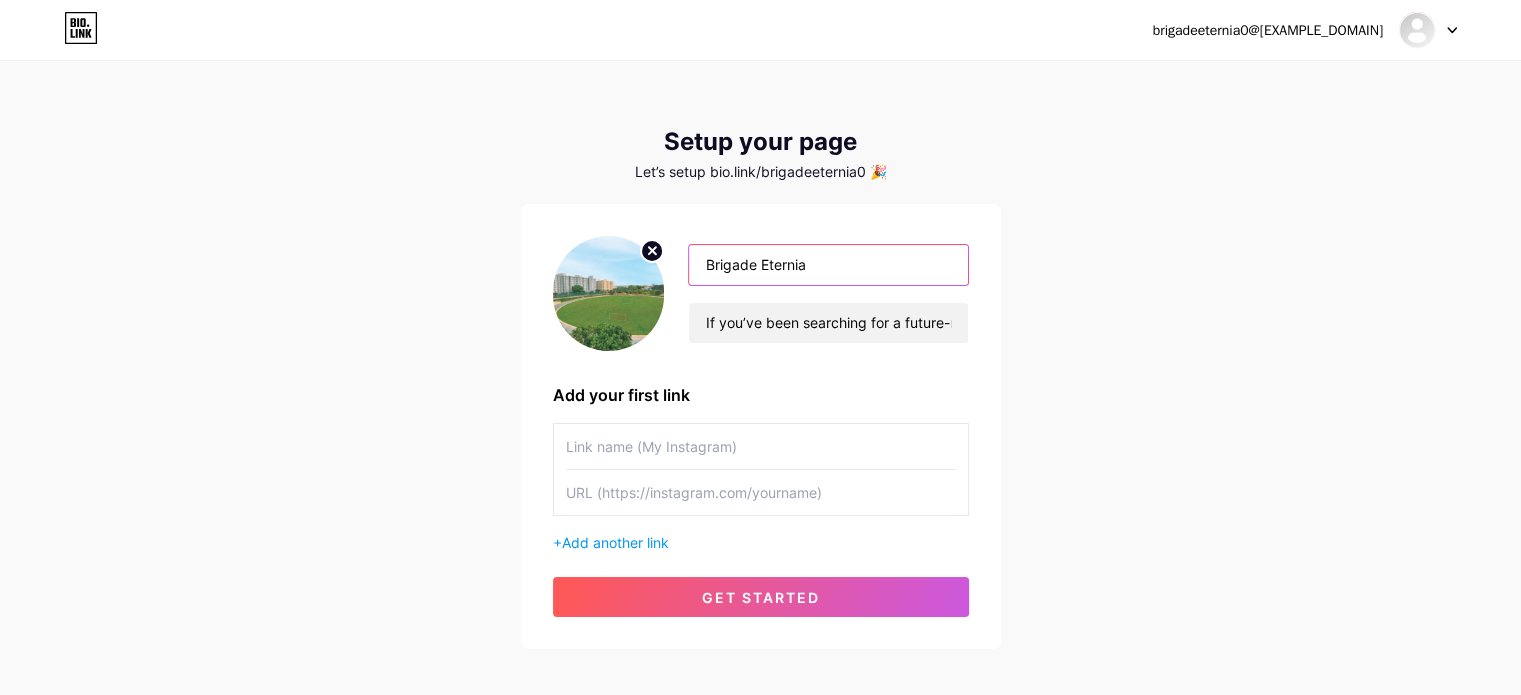 click on "Brigade Eternia" at bounding box center (828, 265) 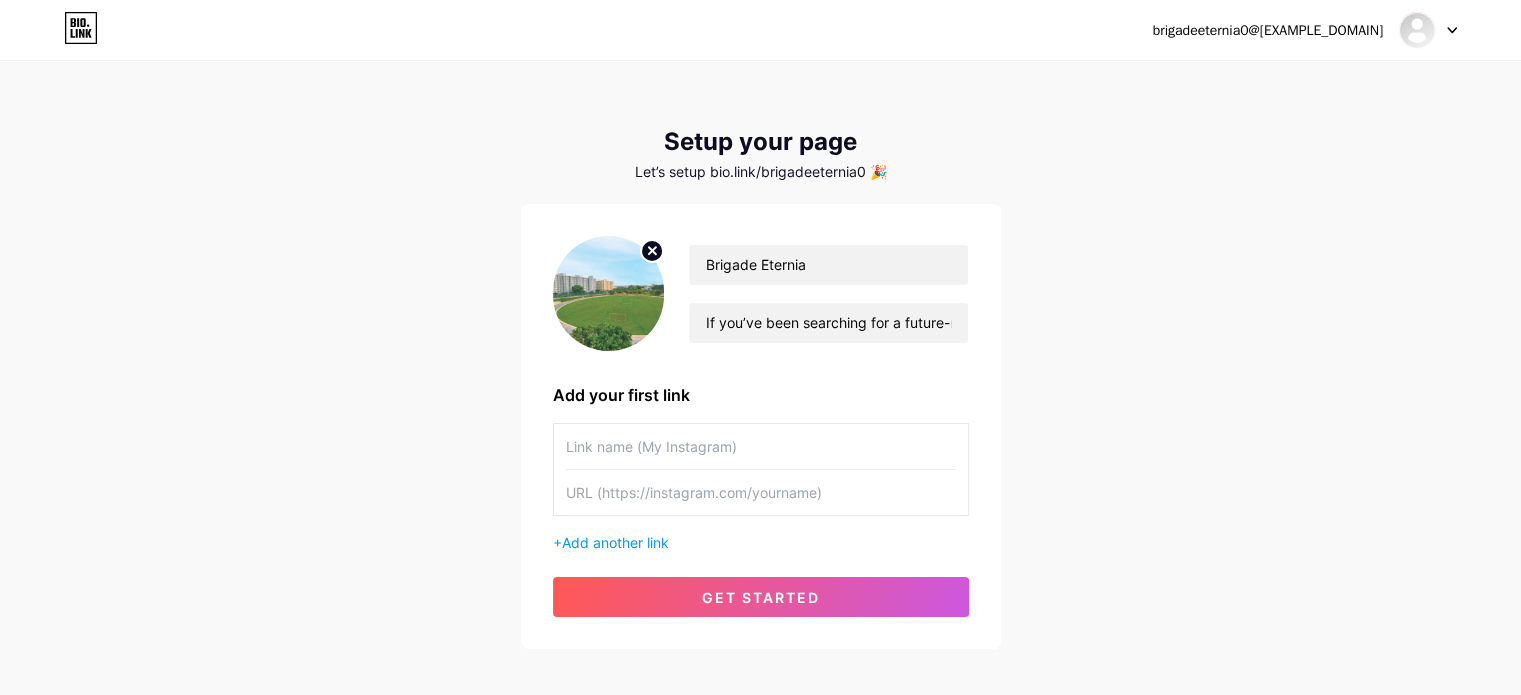 click at bounding box center [761, 446] 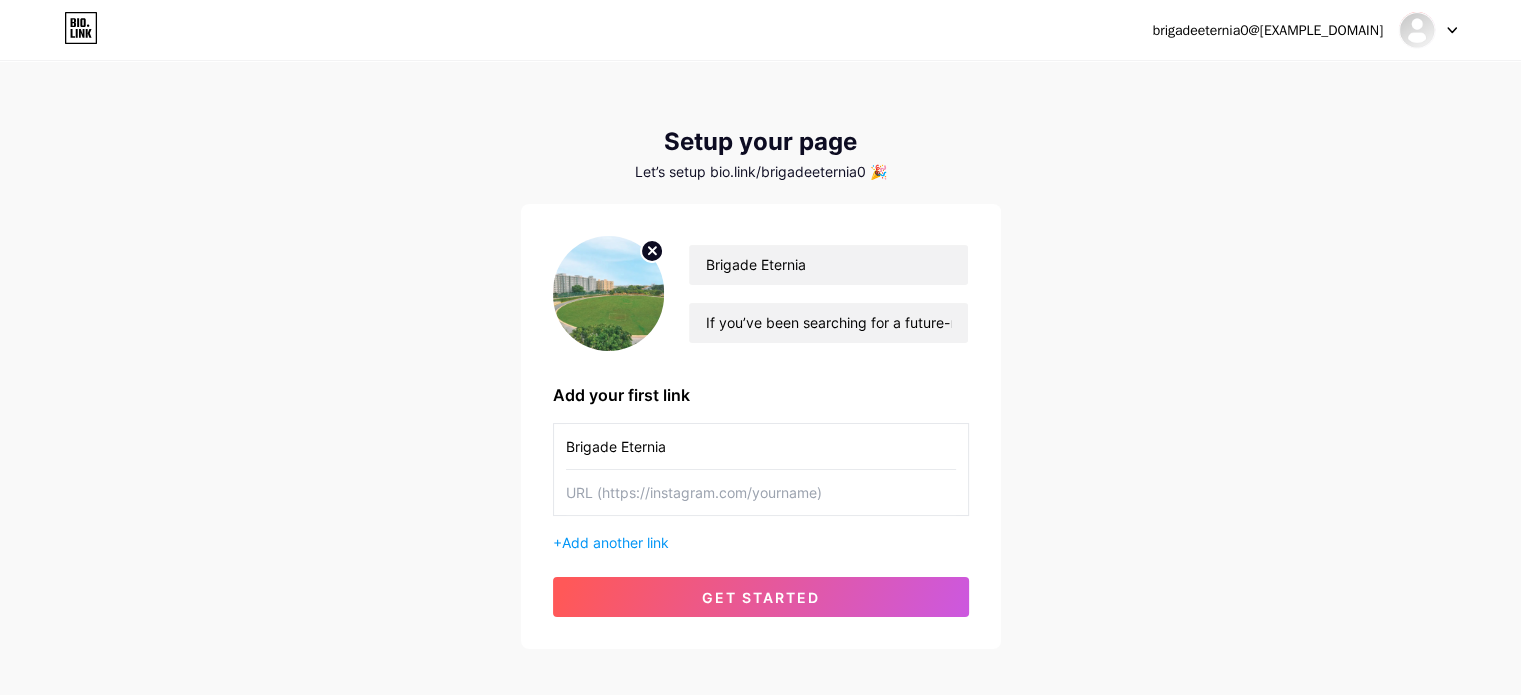 type on "Brigade Eternia" 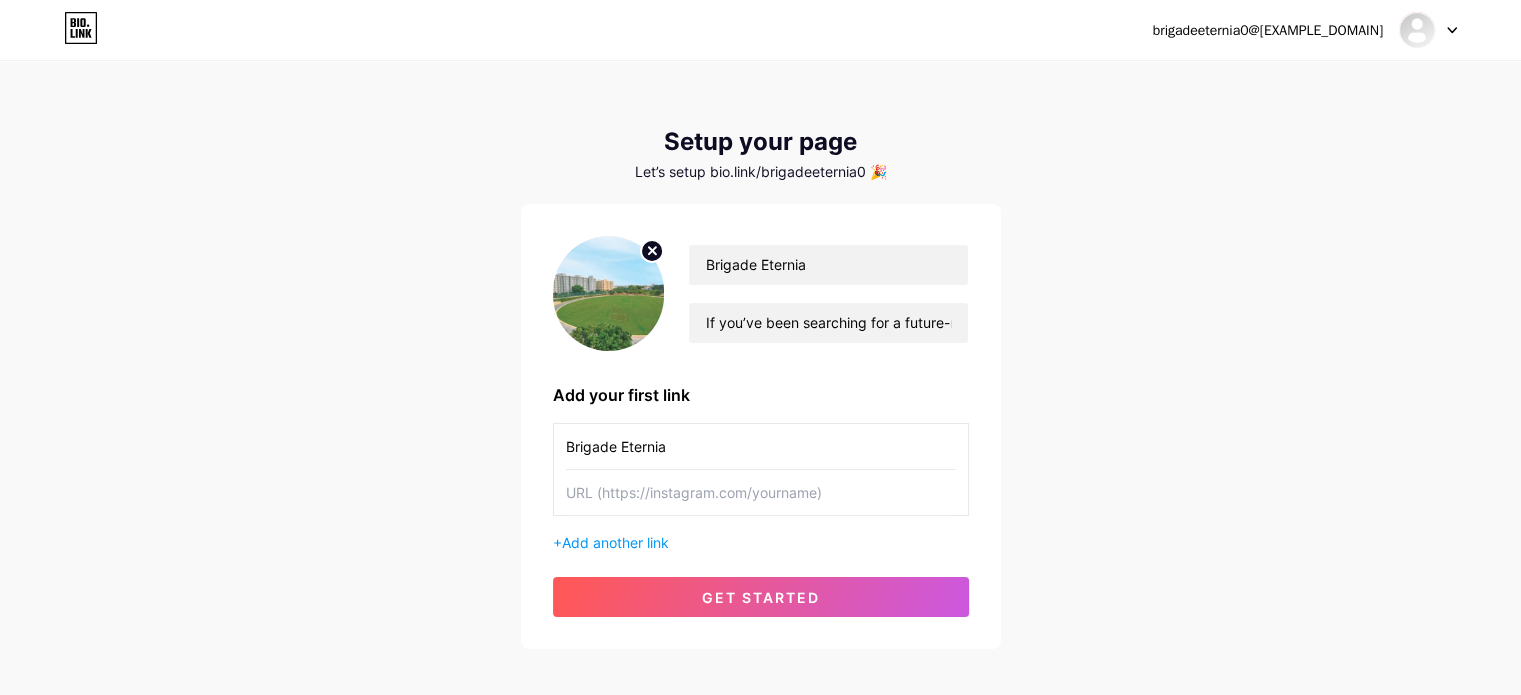 click at bounding box center [761, 492] 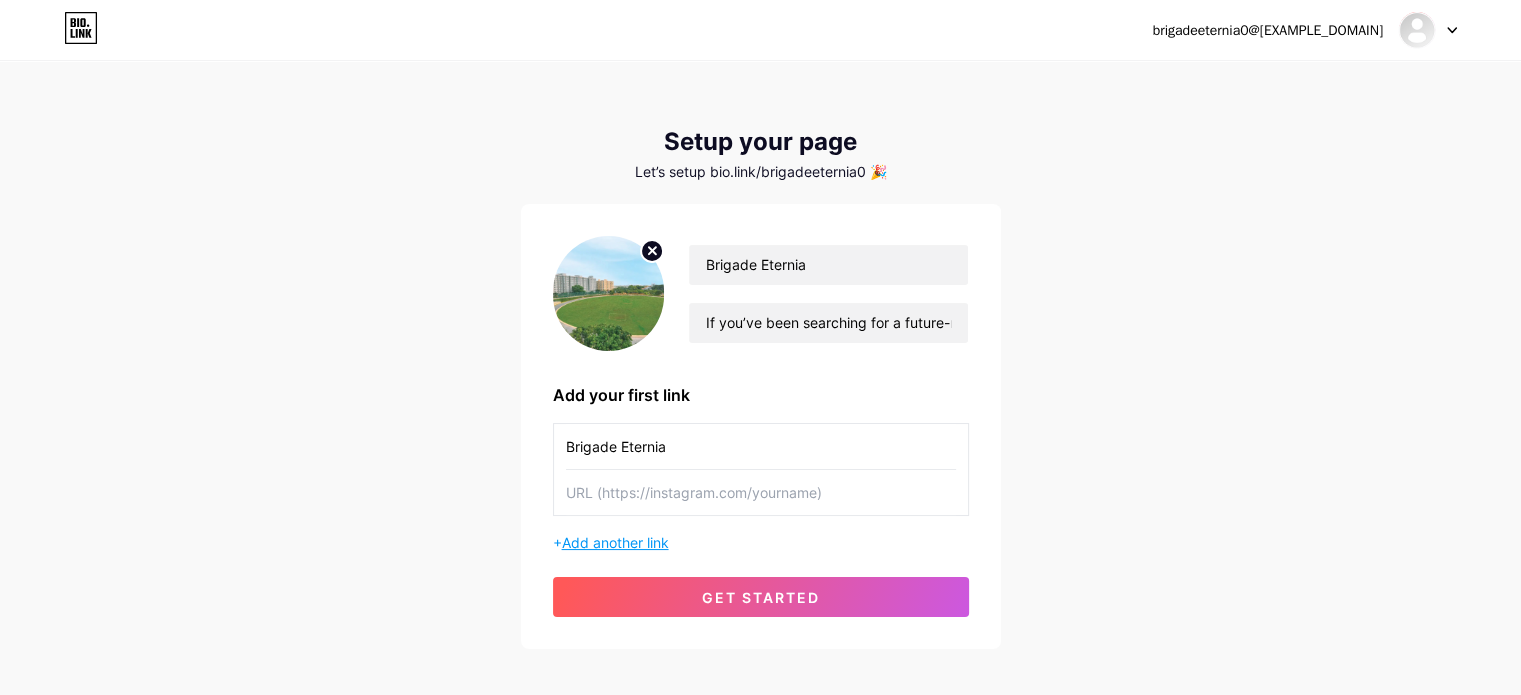 paste on "https://brigadeproperties-dcs.com/Brigade-Eternia" 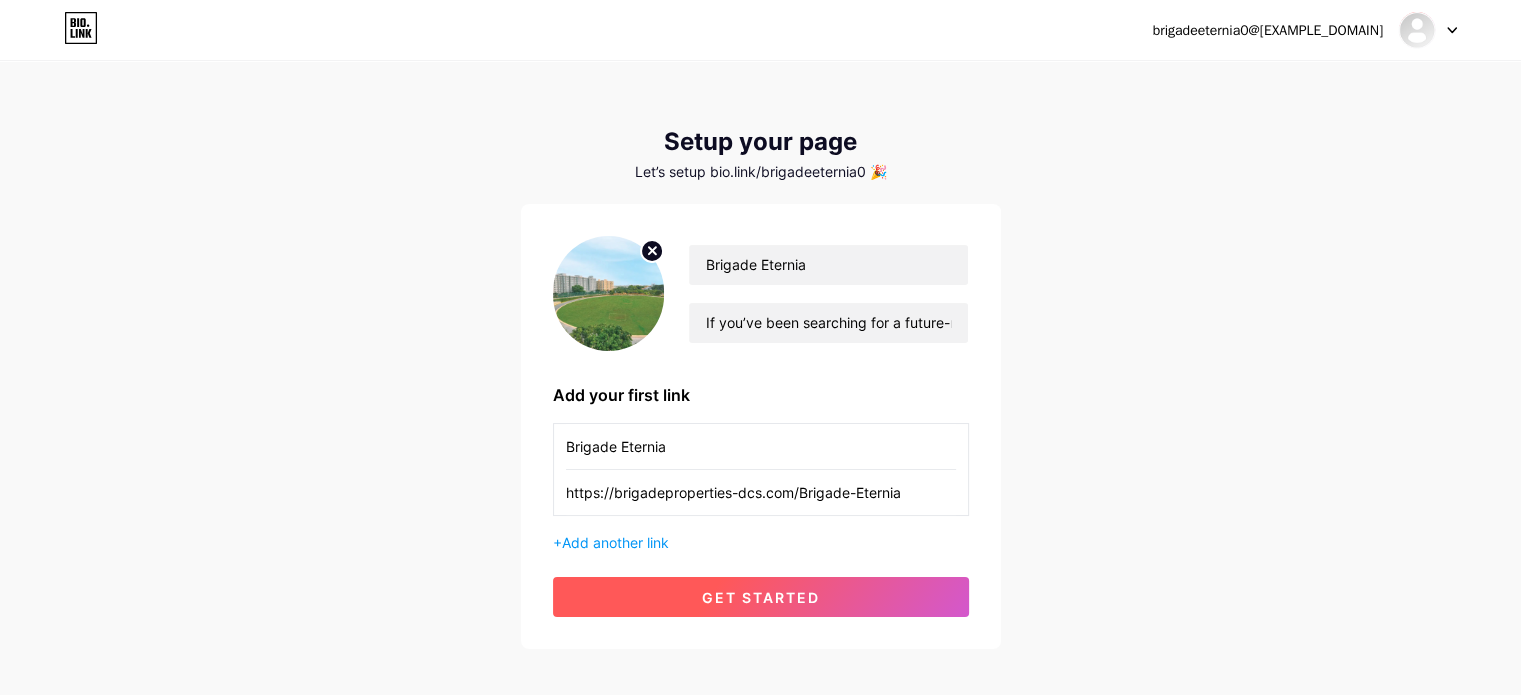 type on "https://brigadeproperties-dcs.com/Brigade-Eternia" 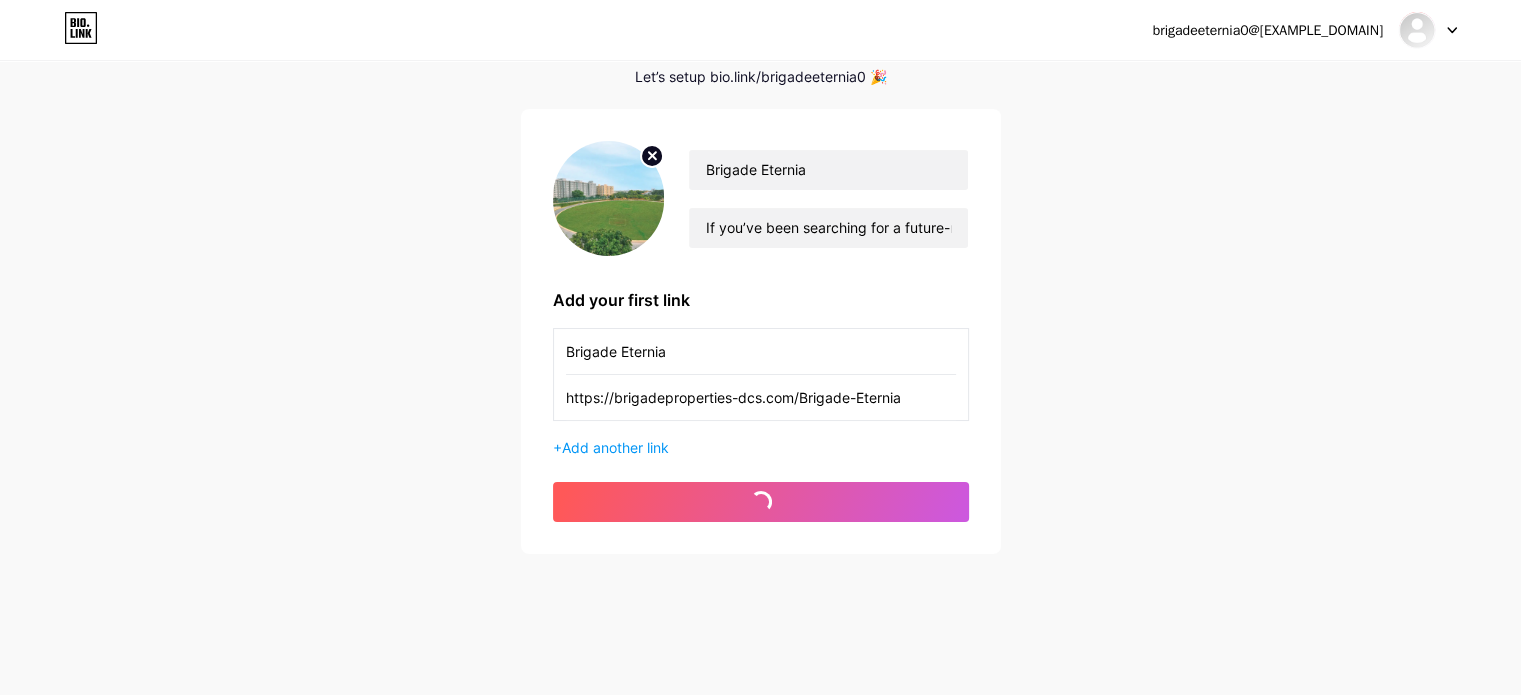 scroll, scrollTop: 97, scrollLeft: 0, axis: vertical 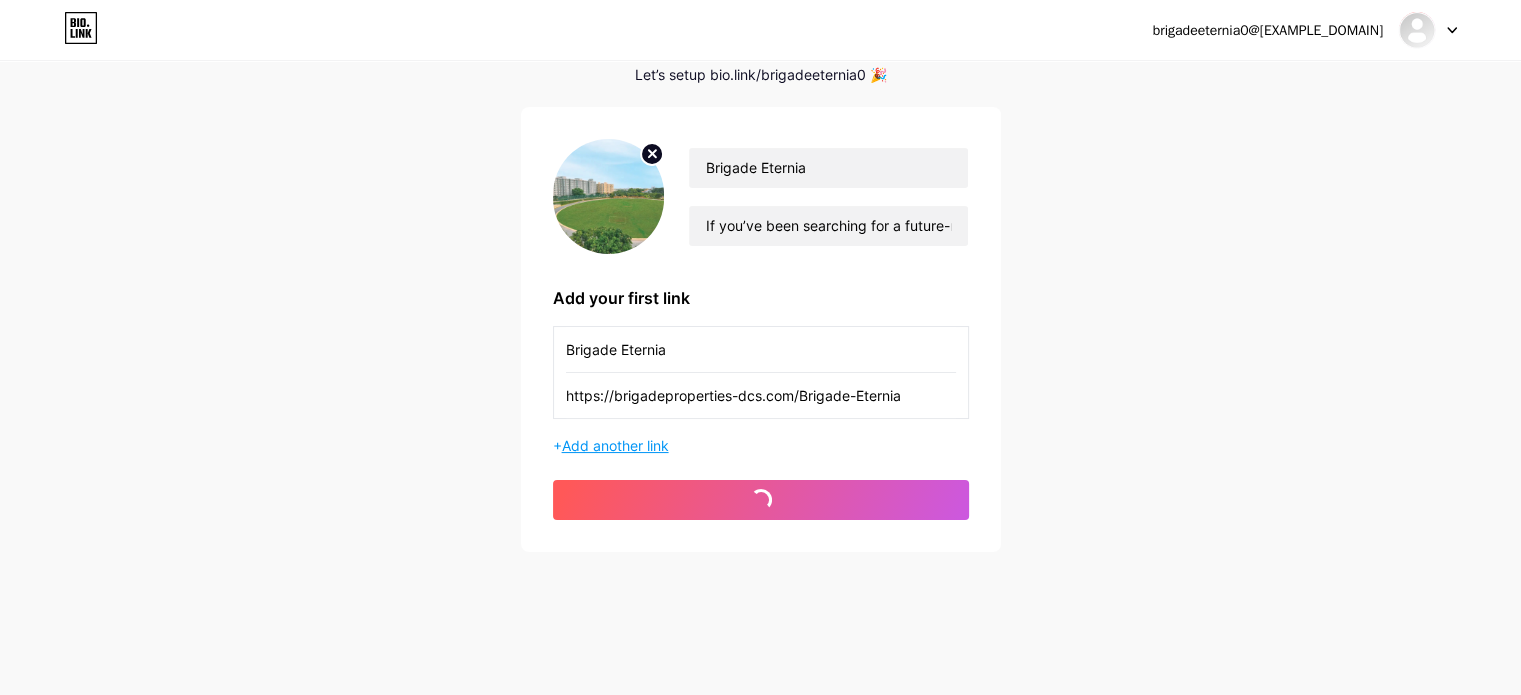 click on "Add another link" at bounding box center (615, 445) 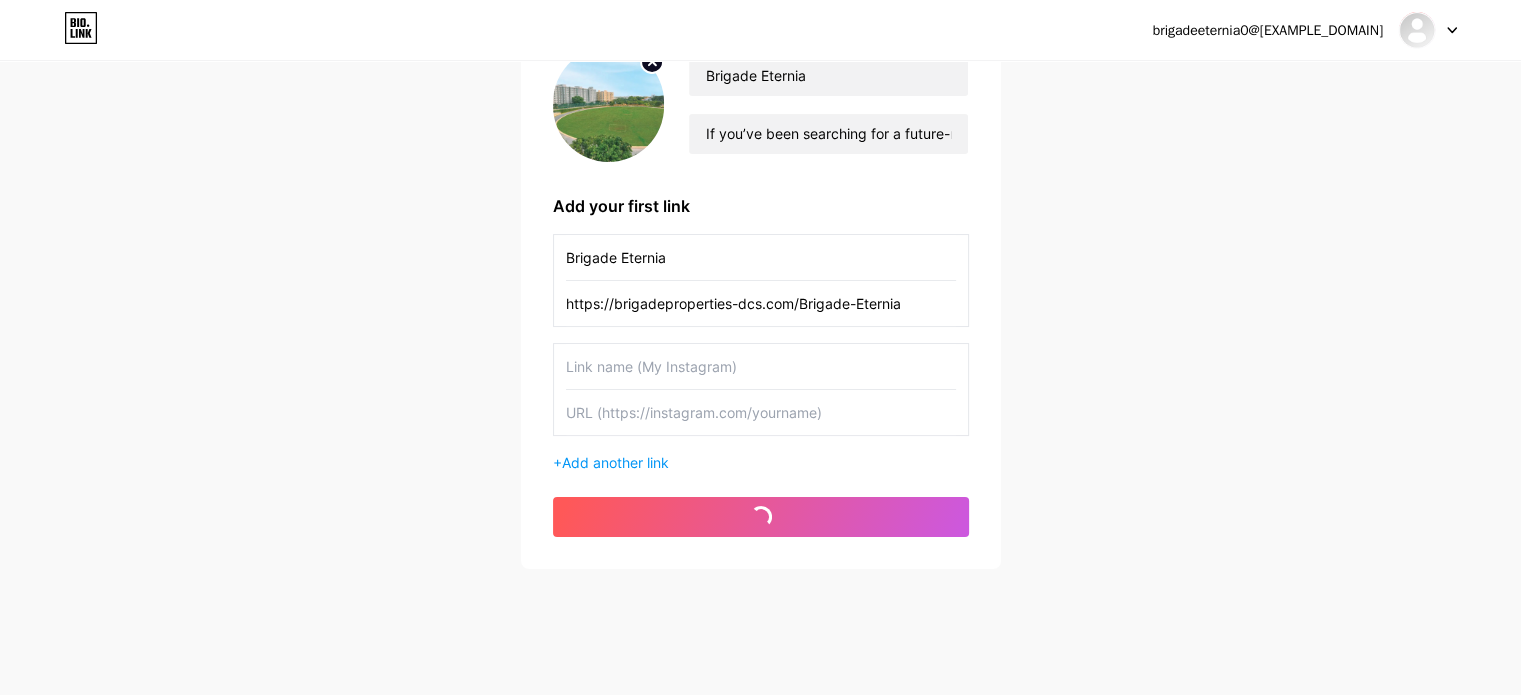 scroll, scrollTop: 197, scrollLeft: 0, axis: vertical 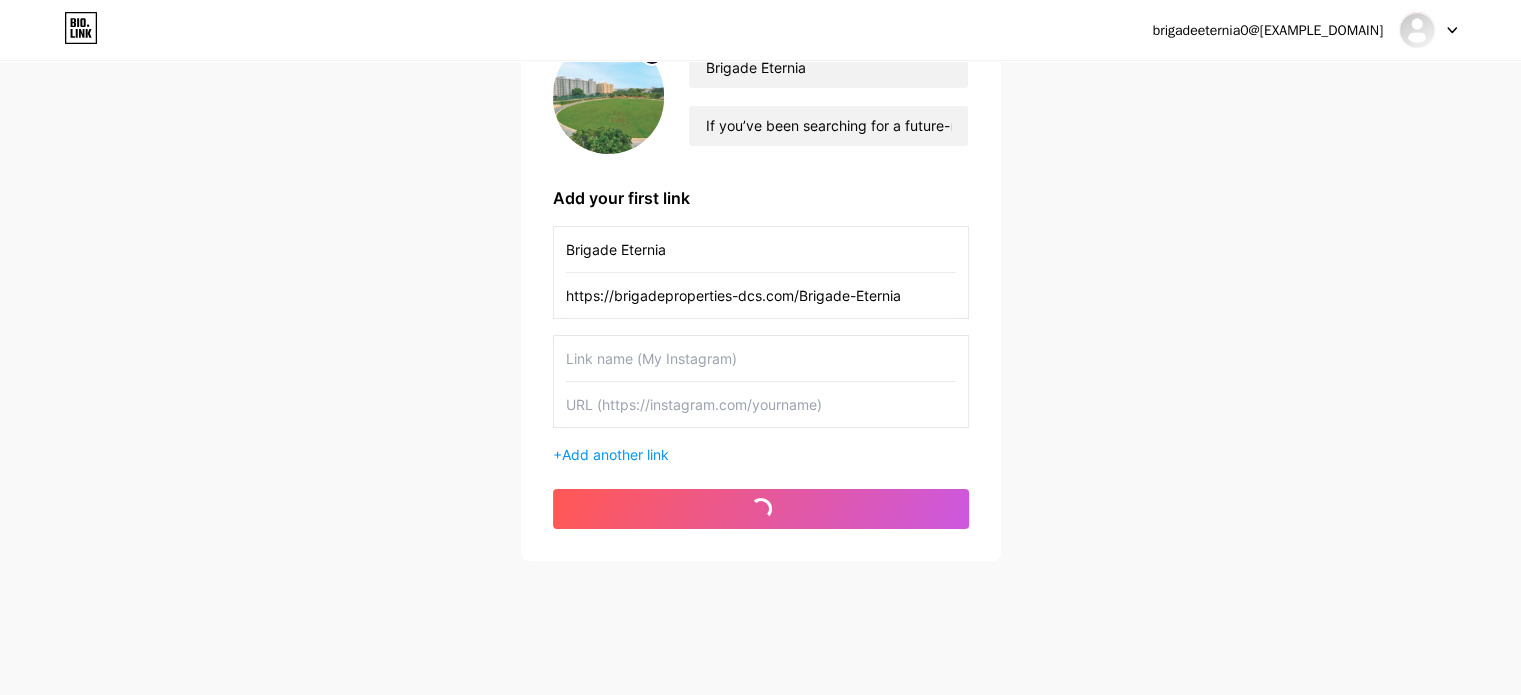 click at bounding box center [761, 404] 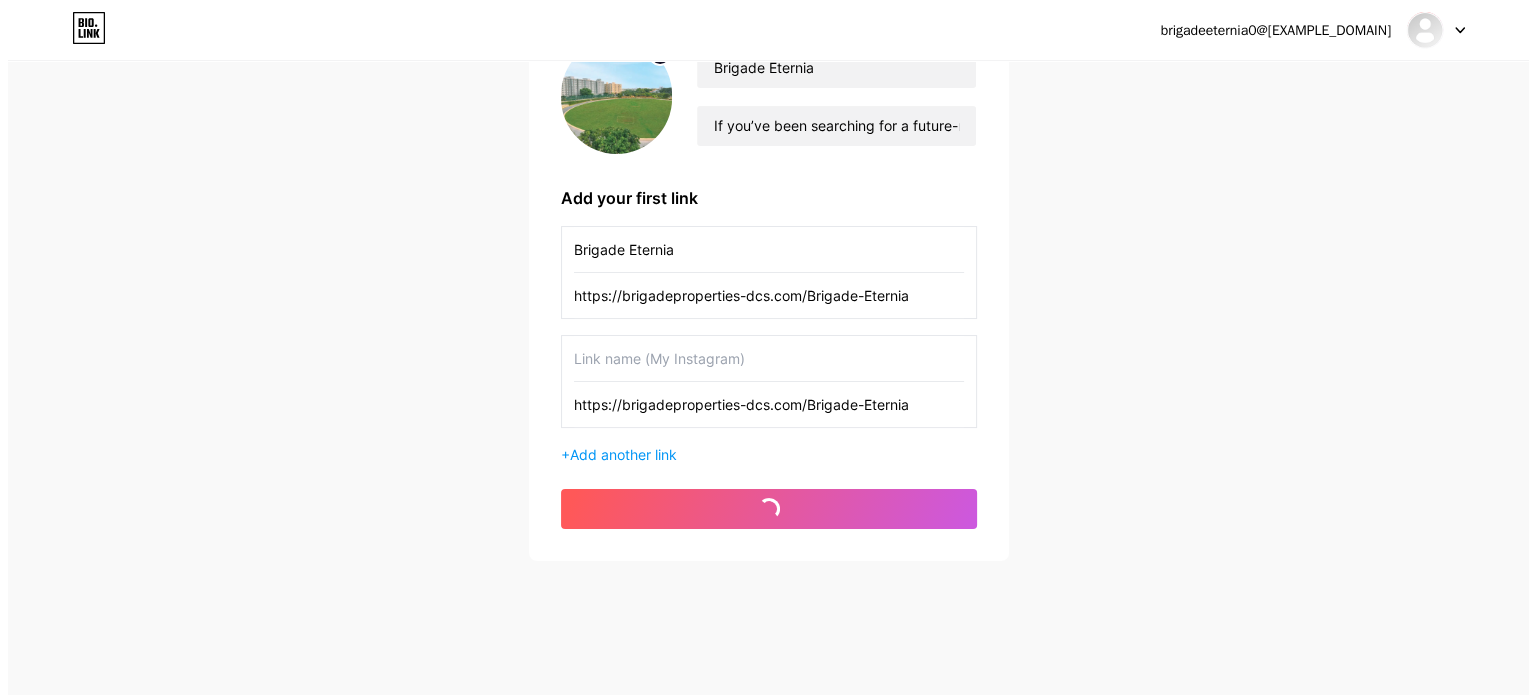 scroll, scrollTop: 0, scrollLeft: 0, axis: both 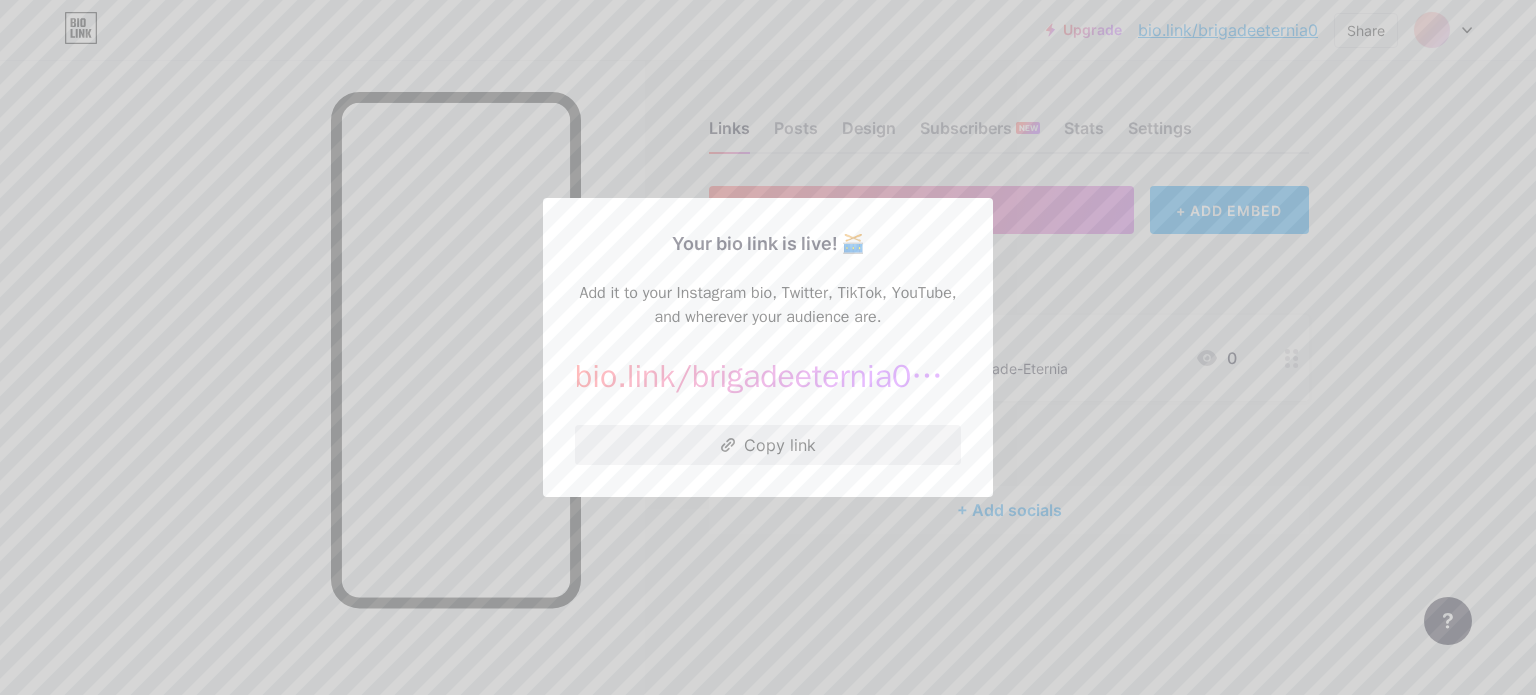 click on "Copy link" at bounding box center [768, 445] 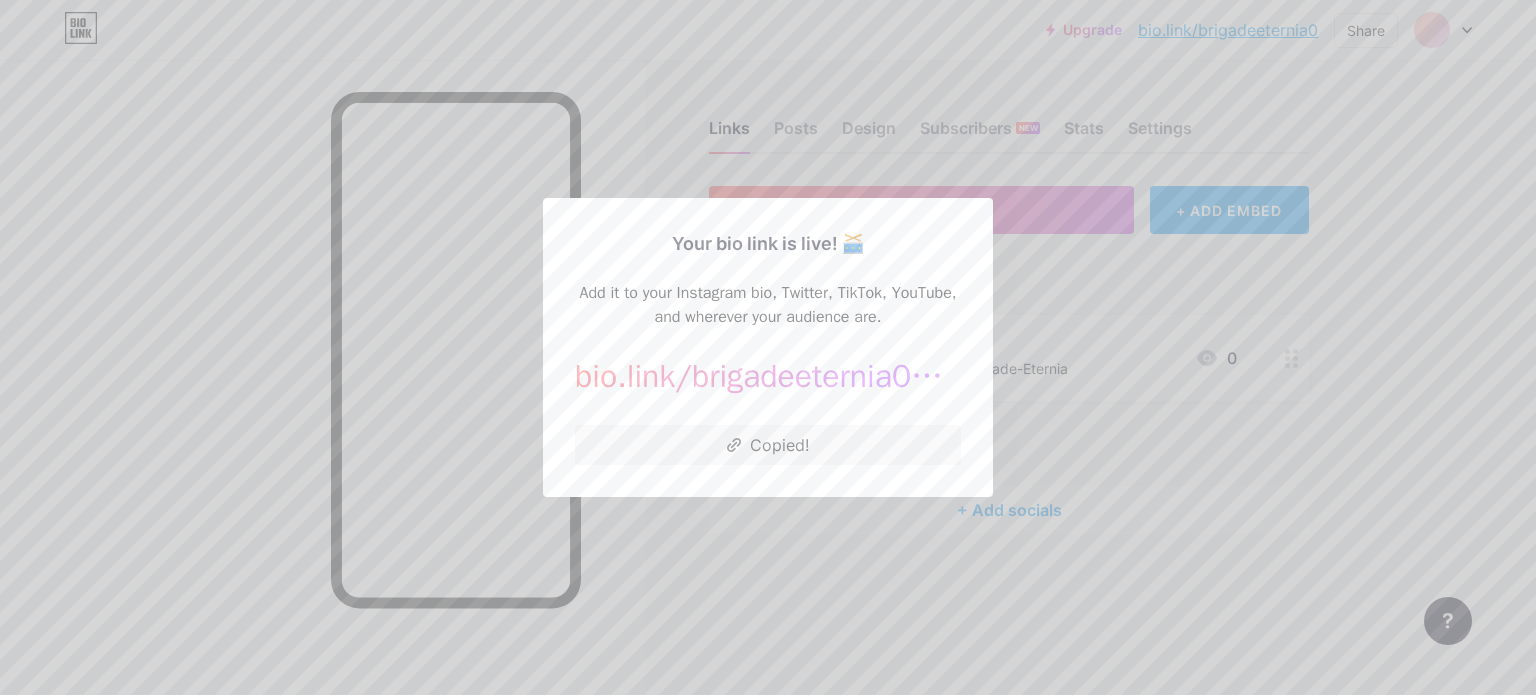 click at bounding box center [768, 347] 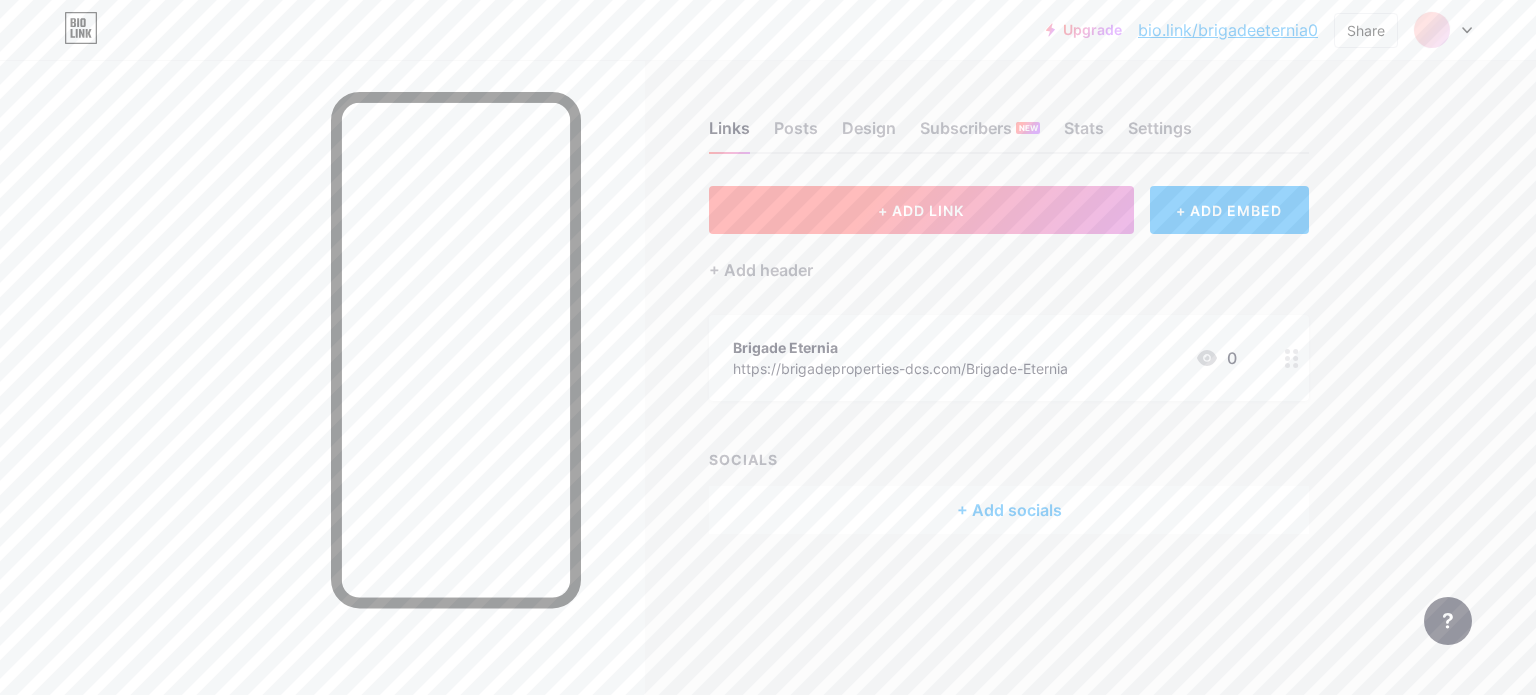 click on "+ ADD LINK" at bounding box center [921, 210] 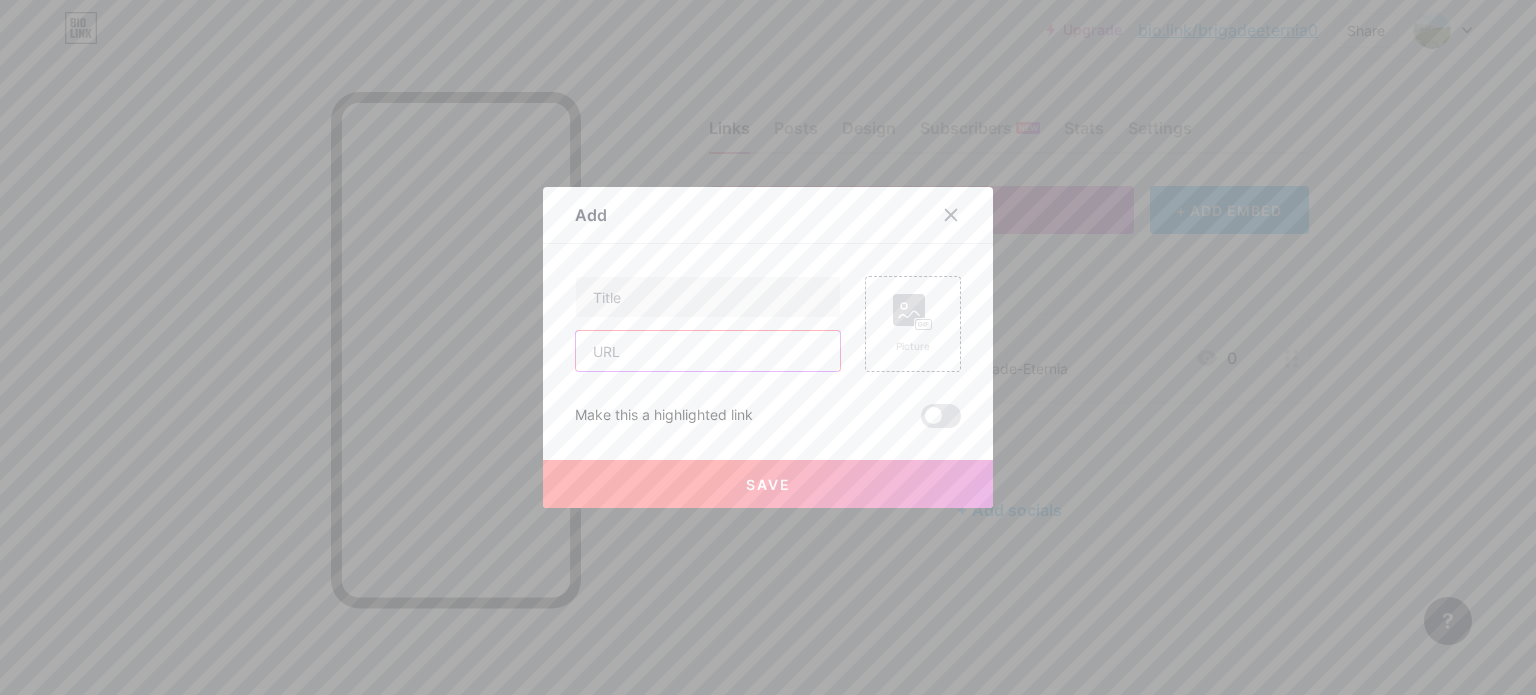click at bounding box center (708, 351) 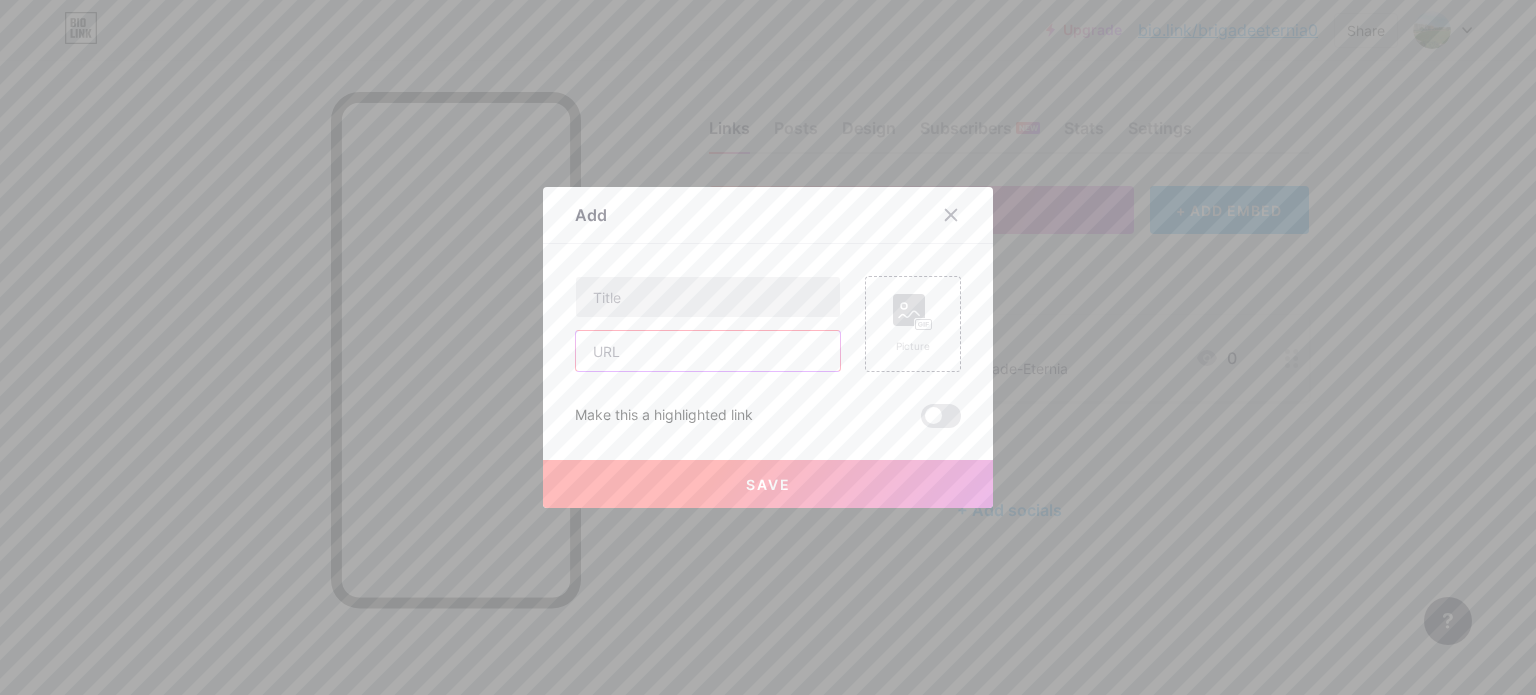 paste on "https://brigadeproperties-dcs.com/Brigade-Eternia" 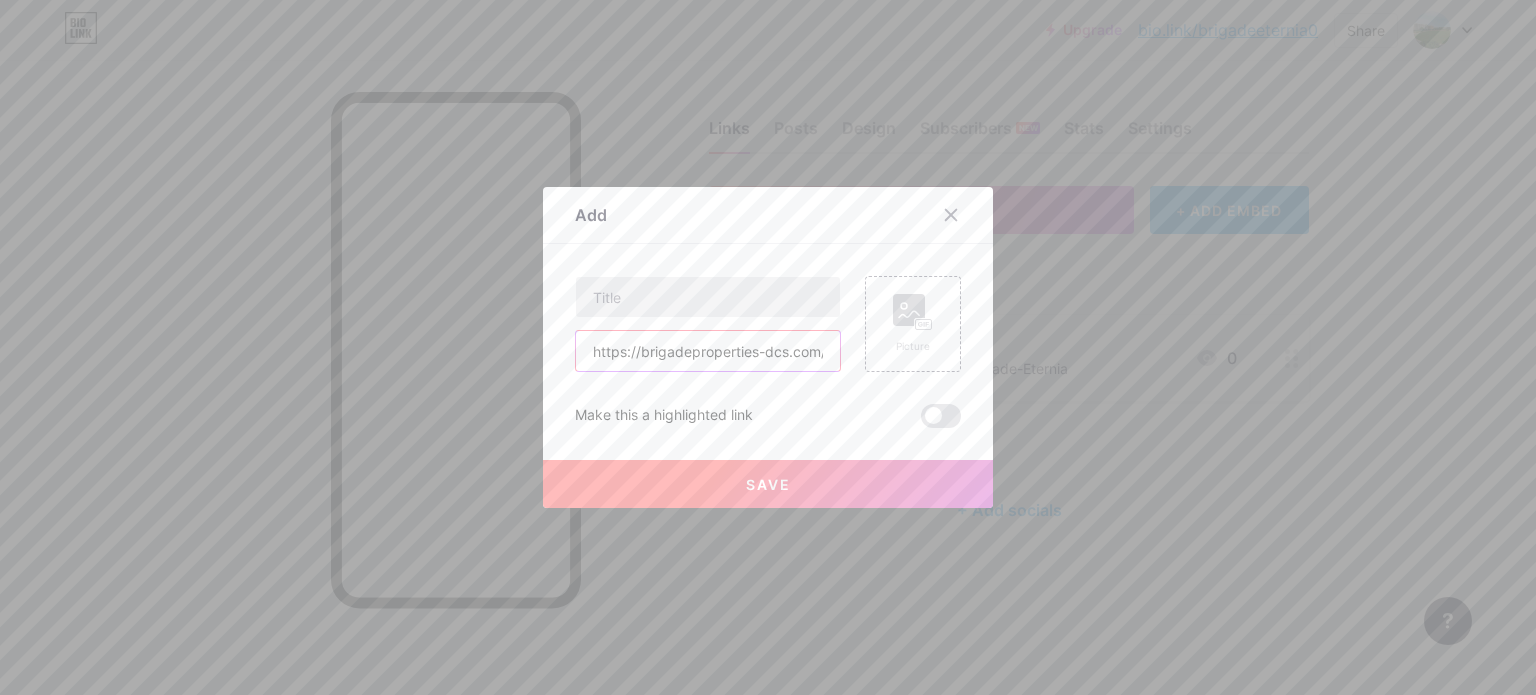 scroll, scrollTop: 0, scrollLeft: 106, axis: horizontal 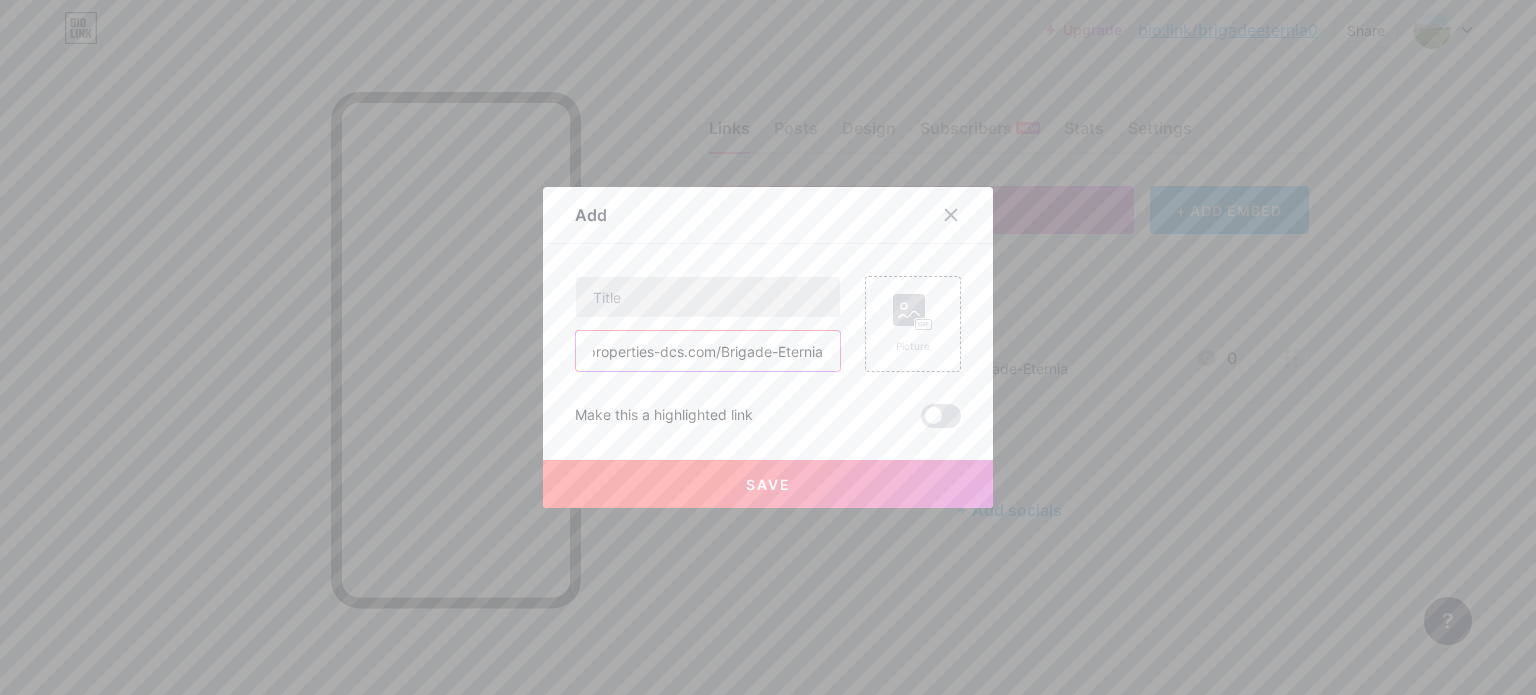 type on "https://brigadeproperties-dcs.com/Brigade-Eternia" 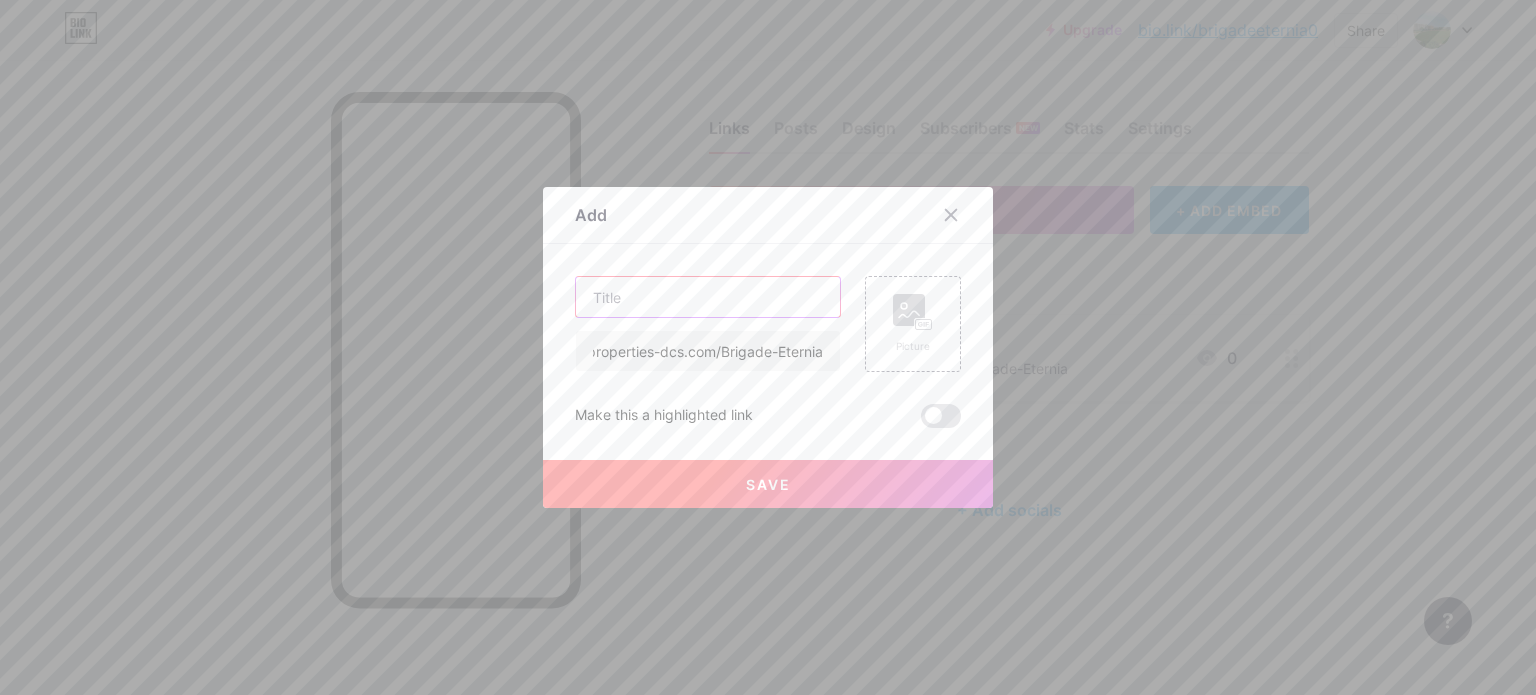 scroll, scrollTop: 0, scrollLeft: 0, axis: both 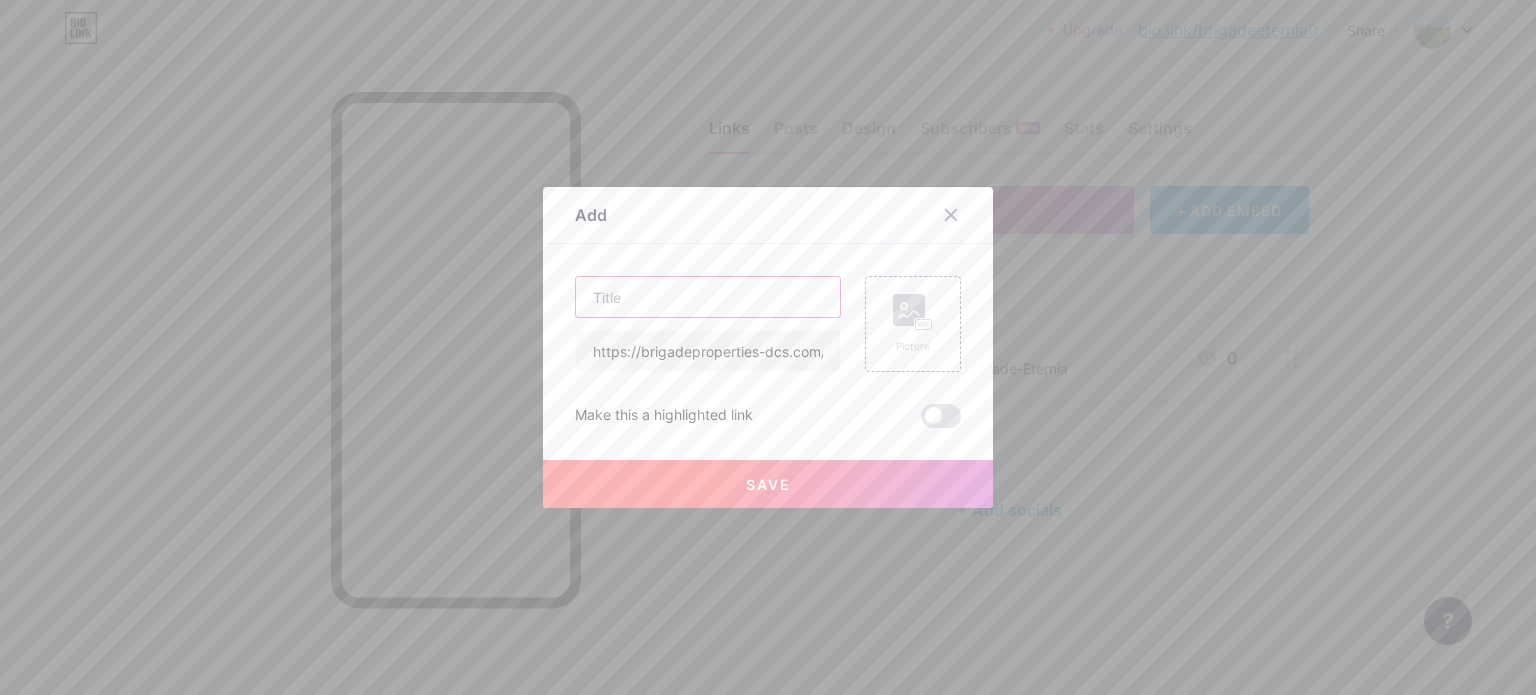 click at bounding box center [708, 297] 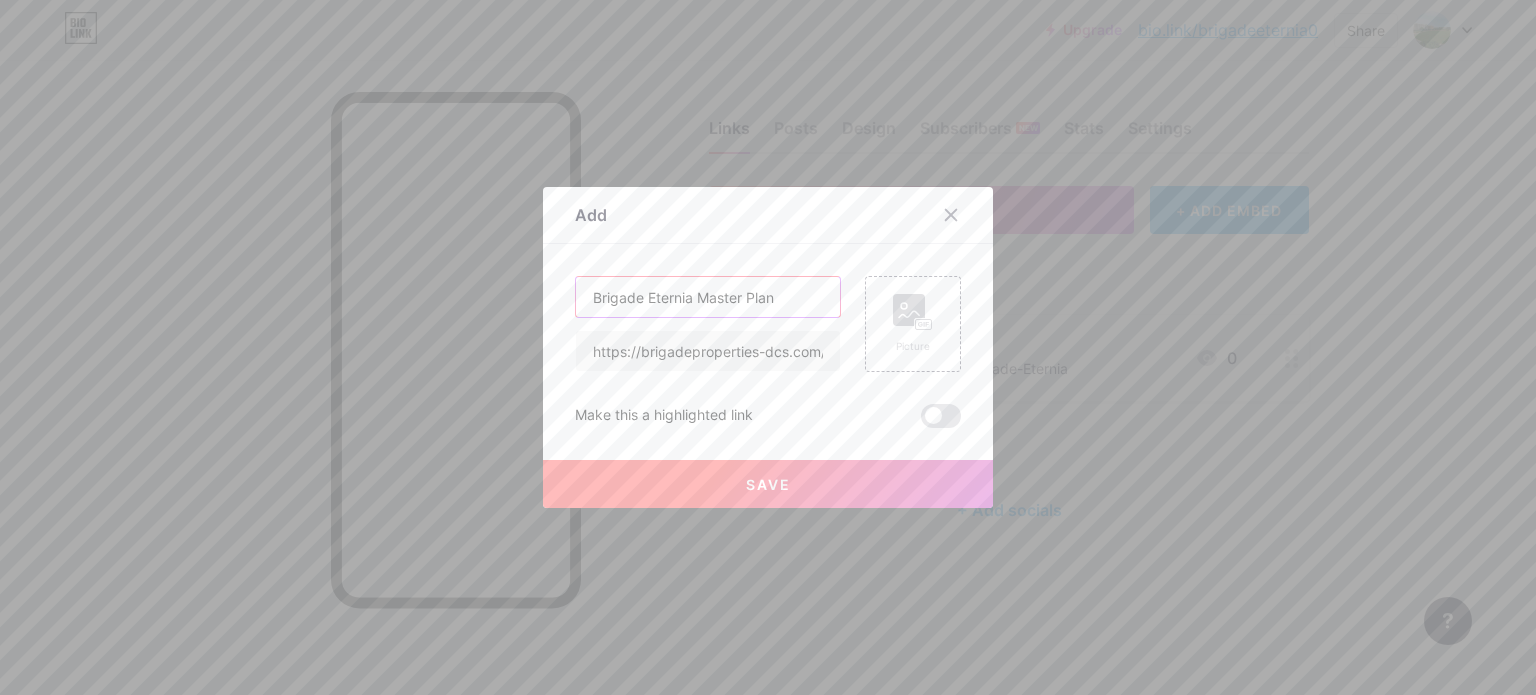 type on "Brigade Eternia Master Plan" 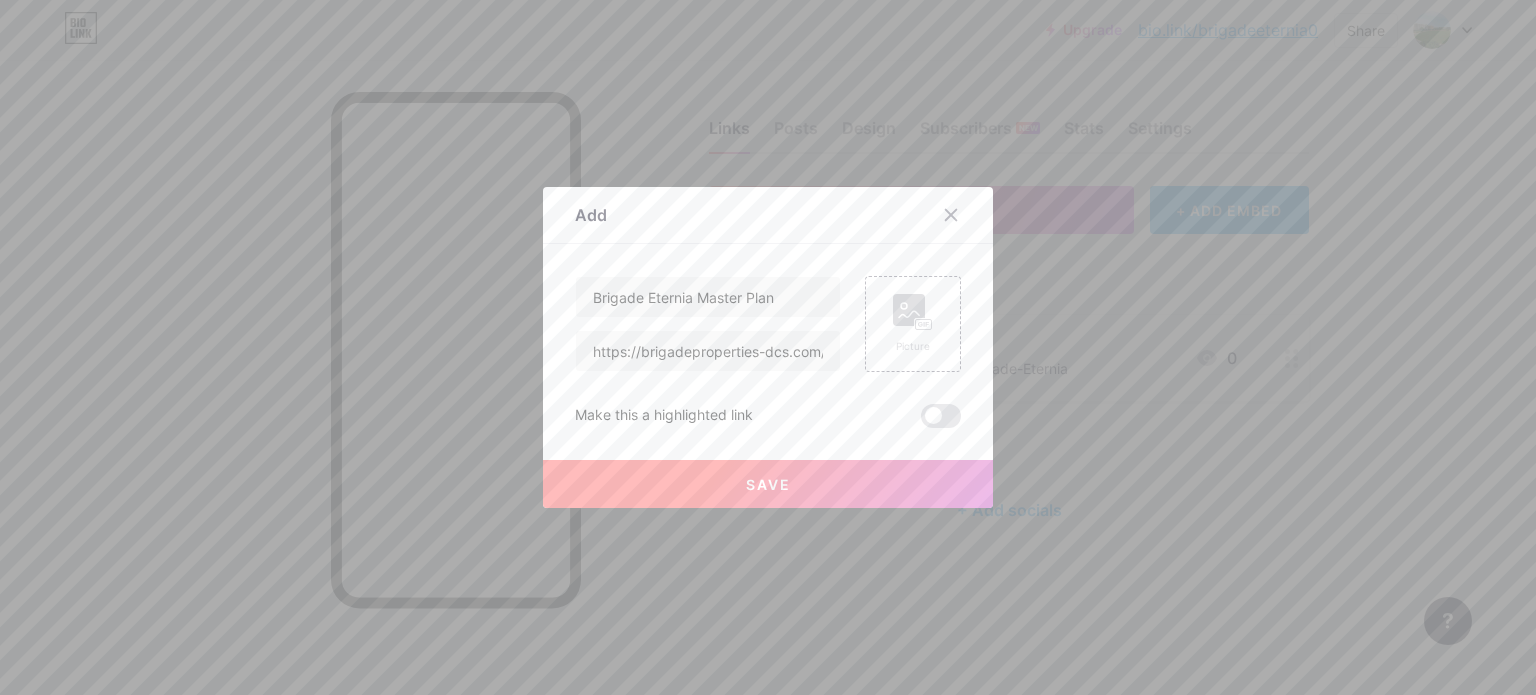 click on "Save" at bounding box center [768, 484] 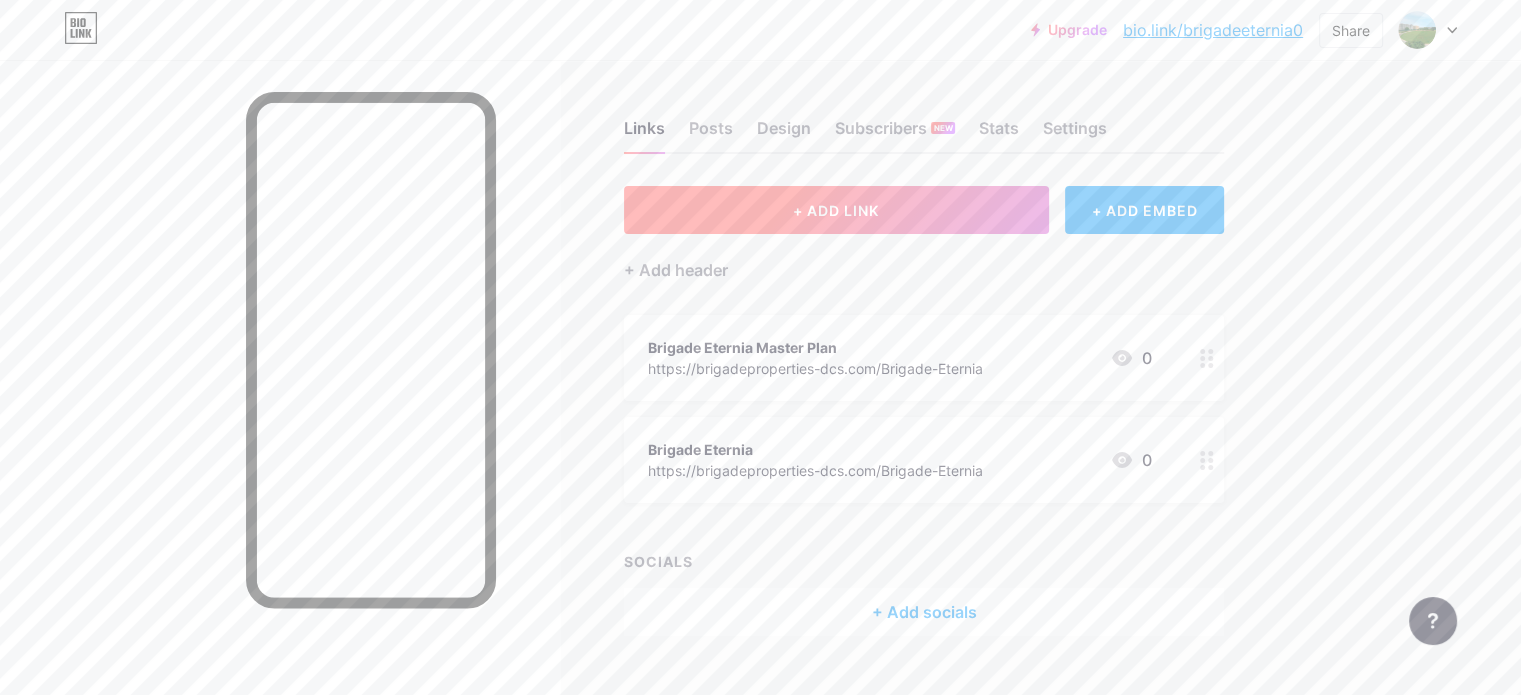 click on "+ ADD LINK" at bounding box center [836, 210] 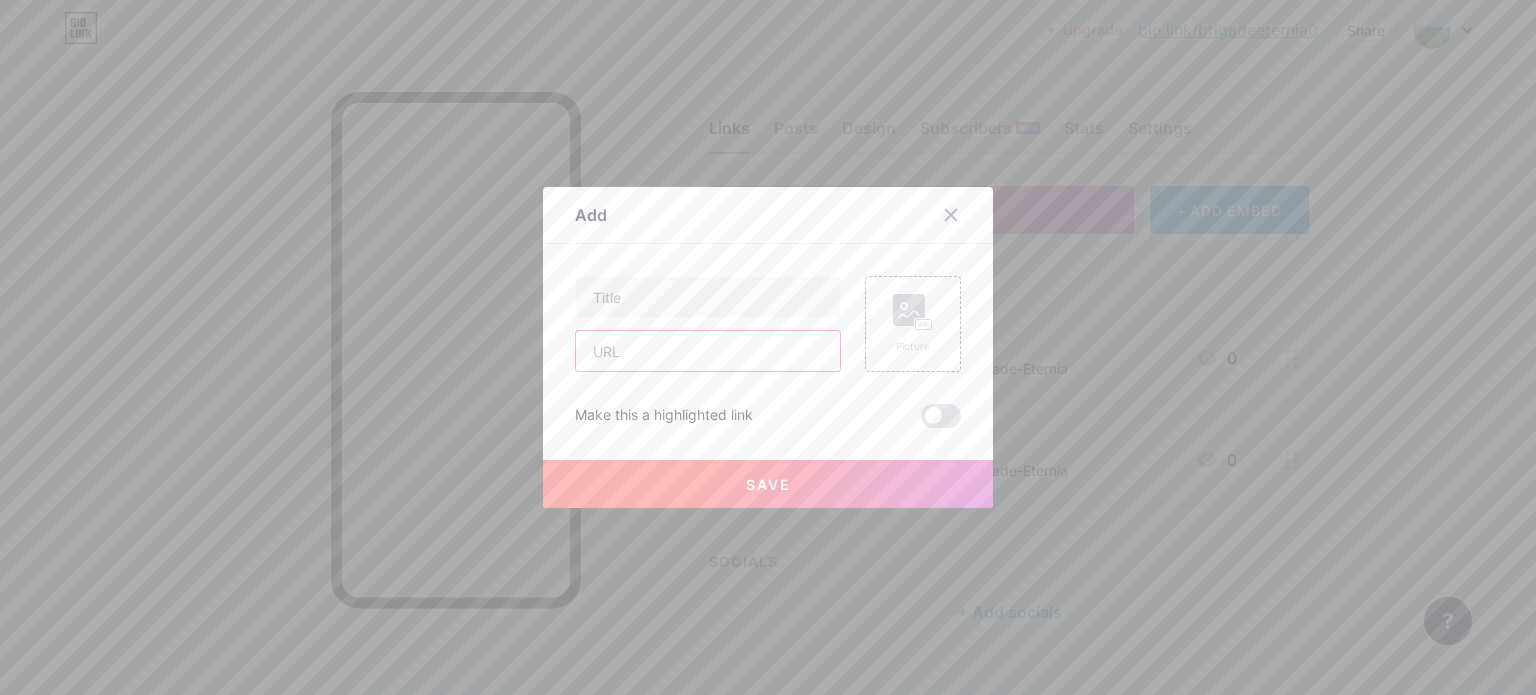 click at bounding box center [708, 351] 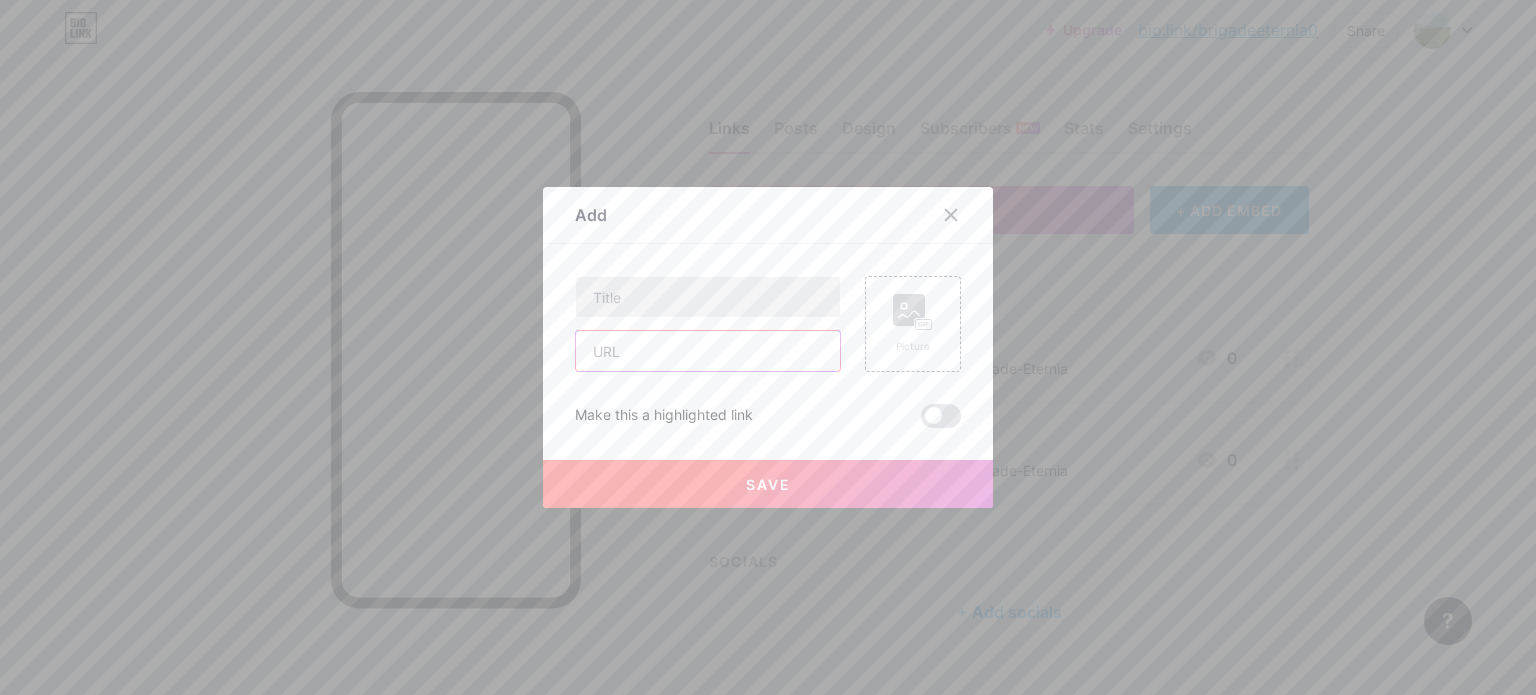 paste on "https://brigadeproperties-dcs.com/Brigade-Eternia" 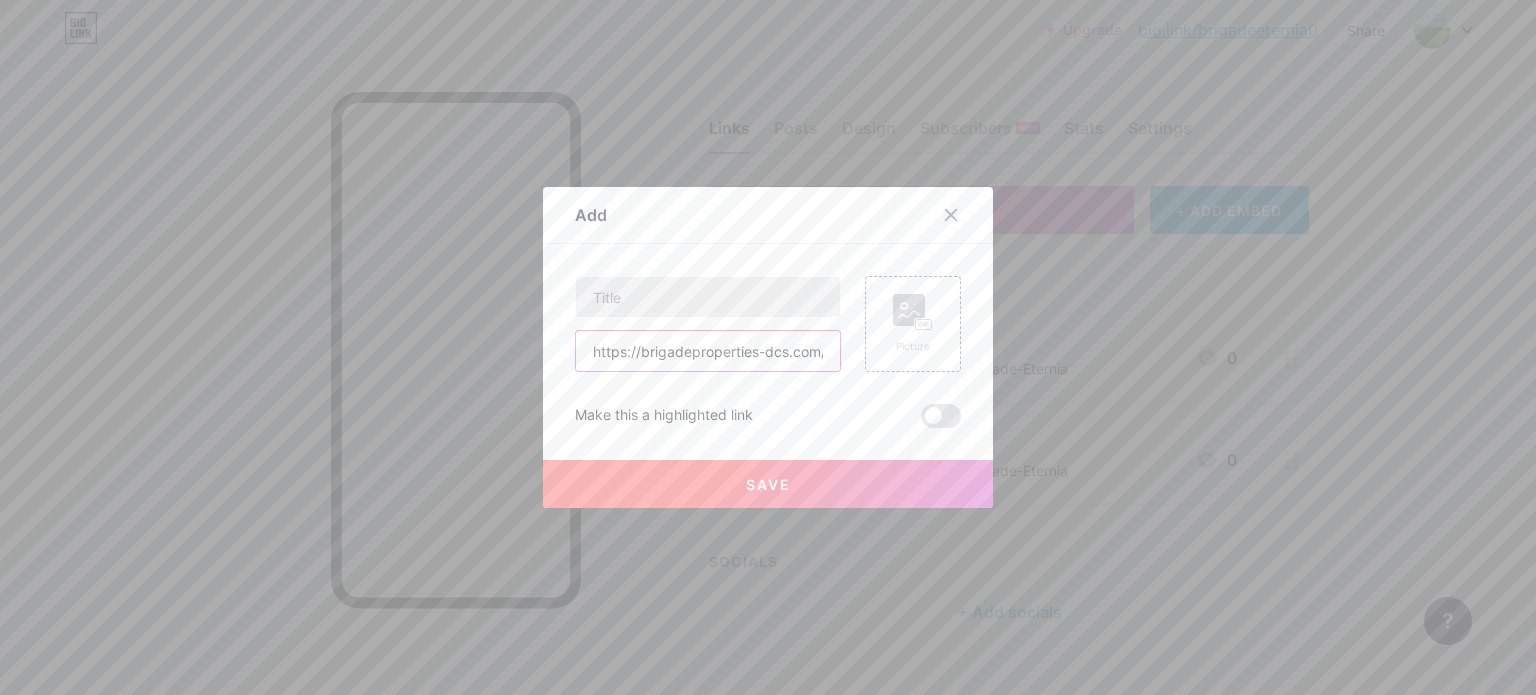 scroll, scrollTop: 0, scrollLeft: 106, axis: horizontal 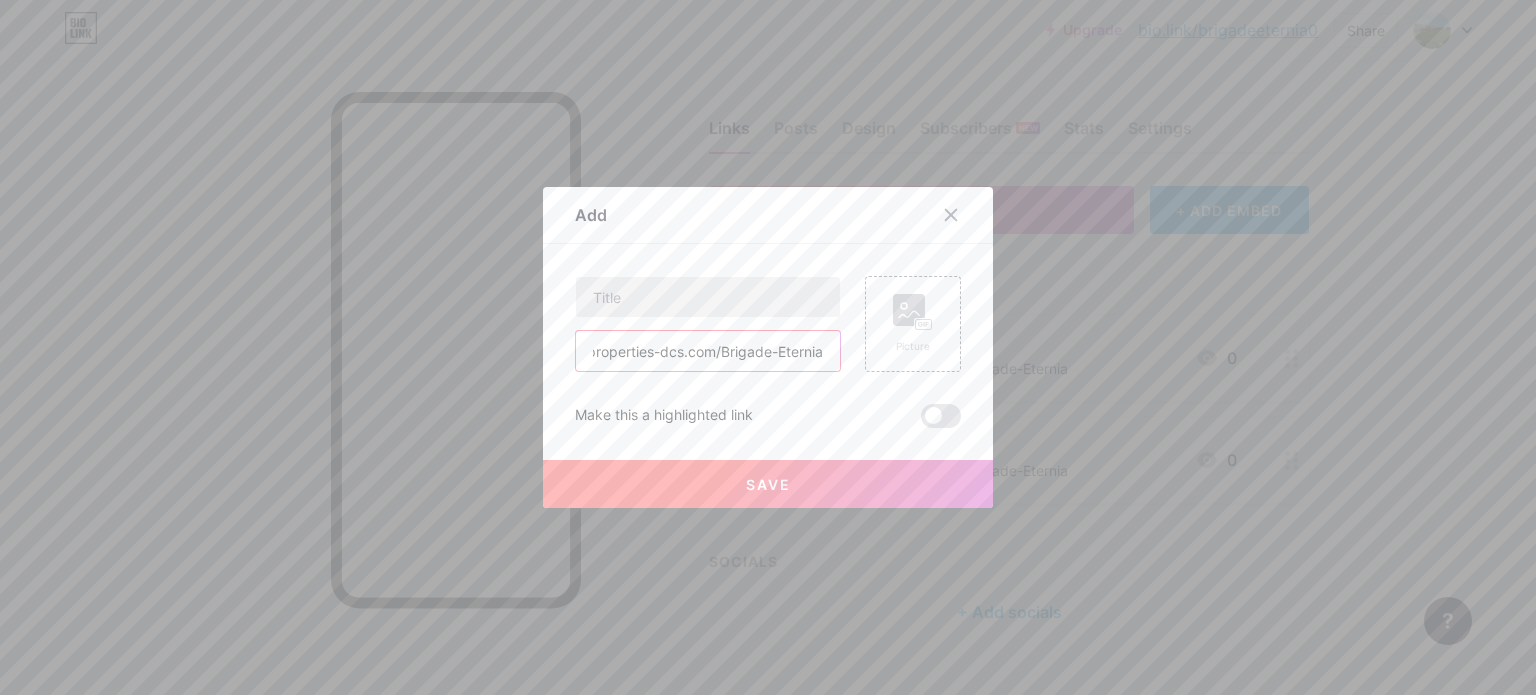 type on "https://brigadeproperties-dcs.com/Brigade-Eternia" 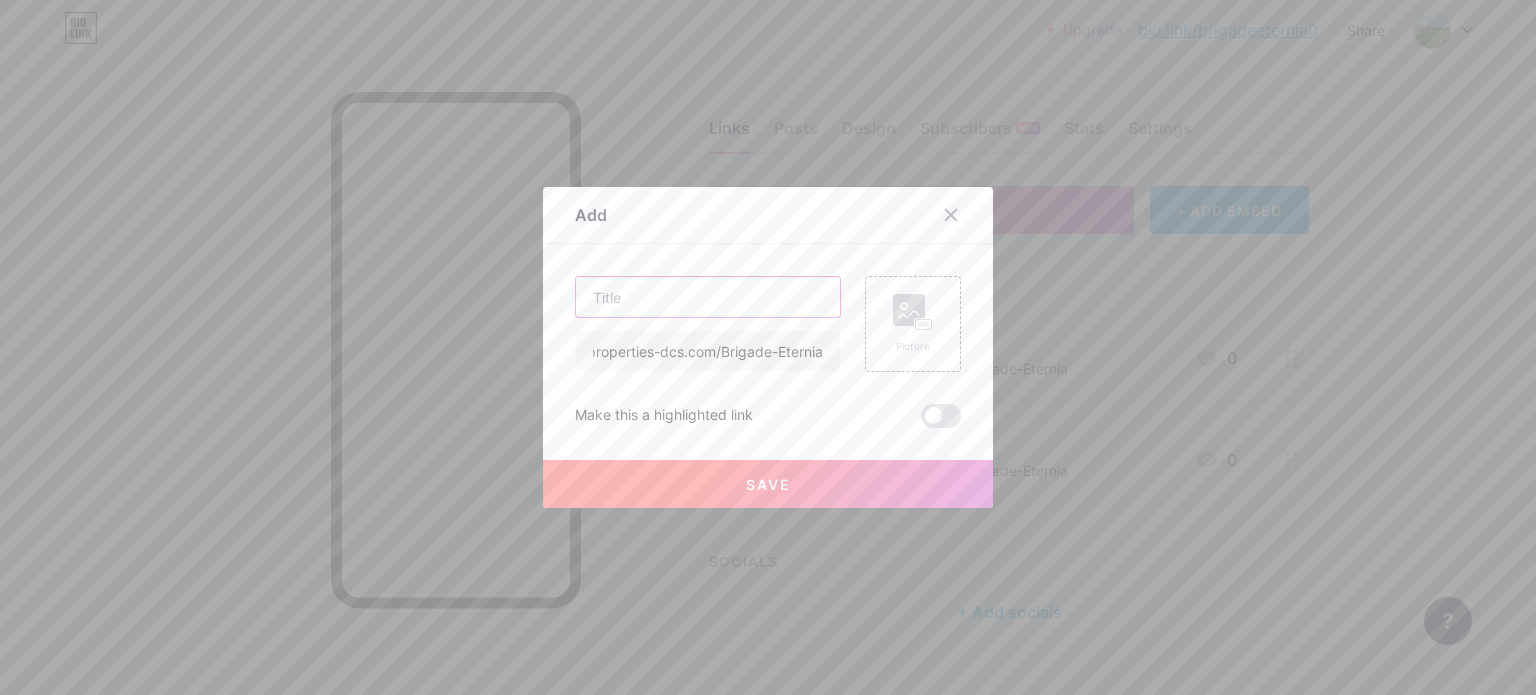 scroll, scrollTop: 0, scrollLeft: 0, axis: both 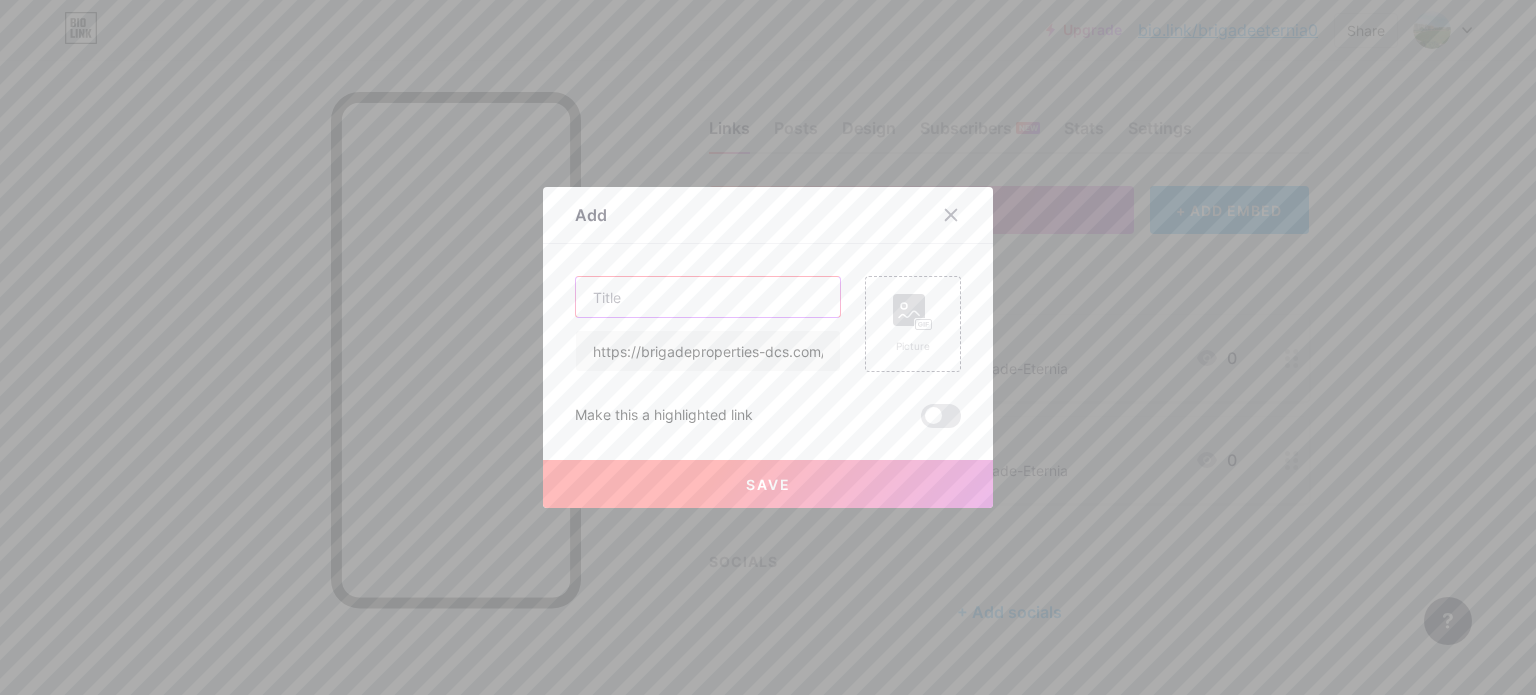 click at bounding box center [708, 297] 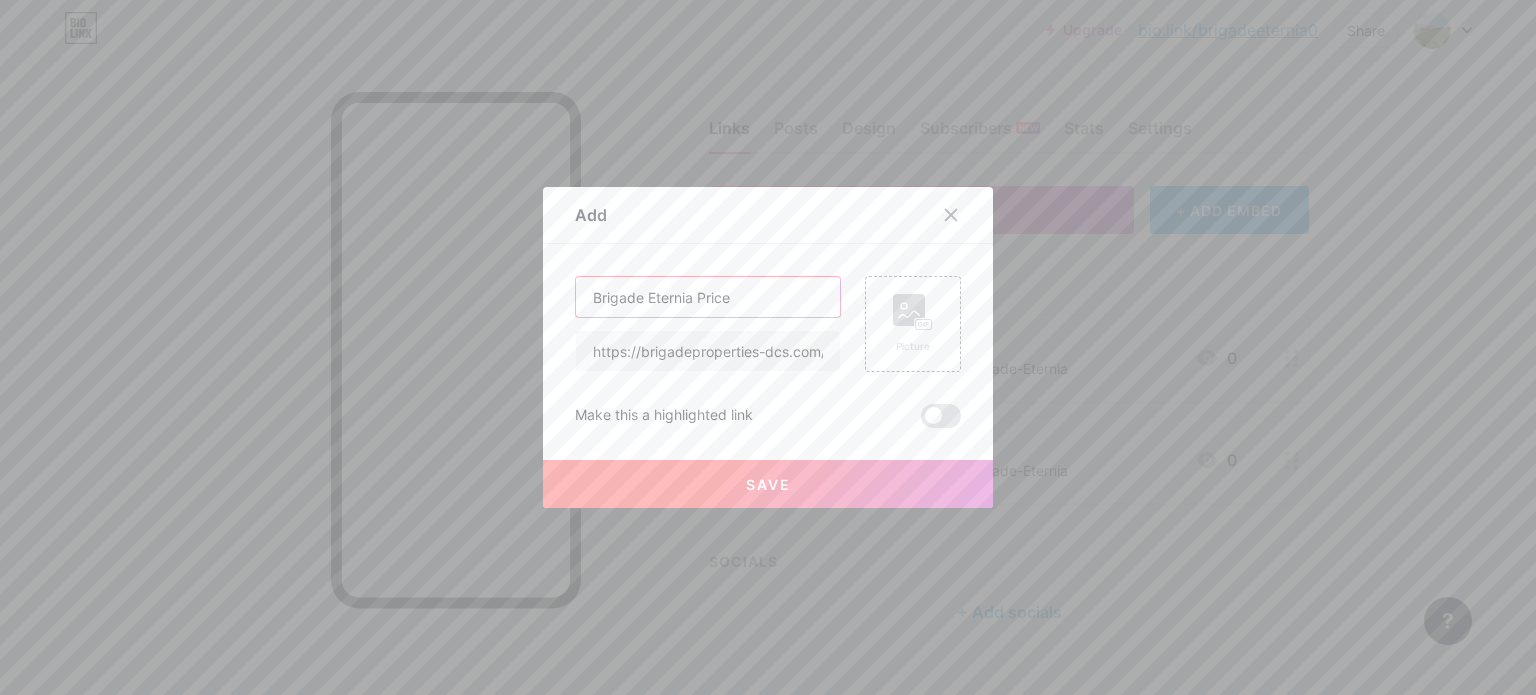 type on "Brigade Eternia Price" 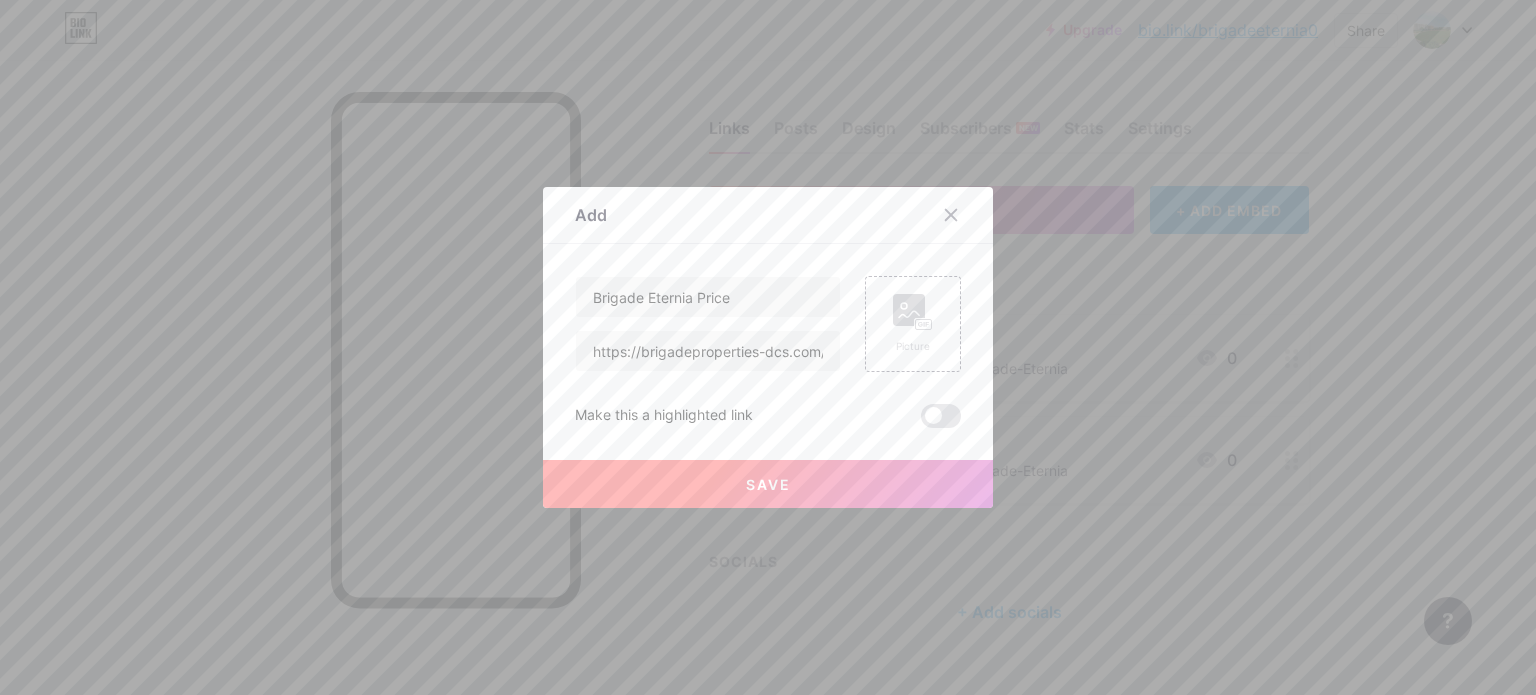 click on "Save" at bounding box center [768, 484] 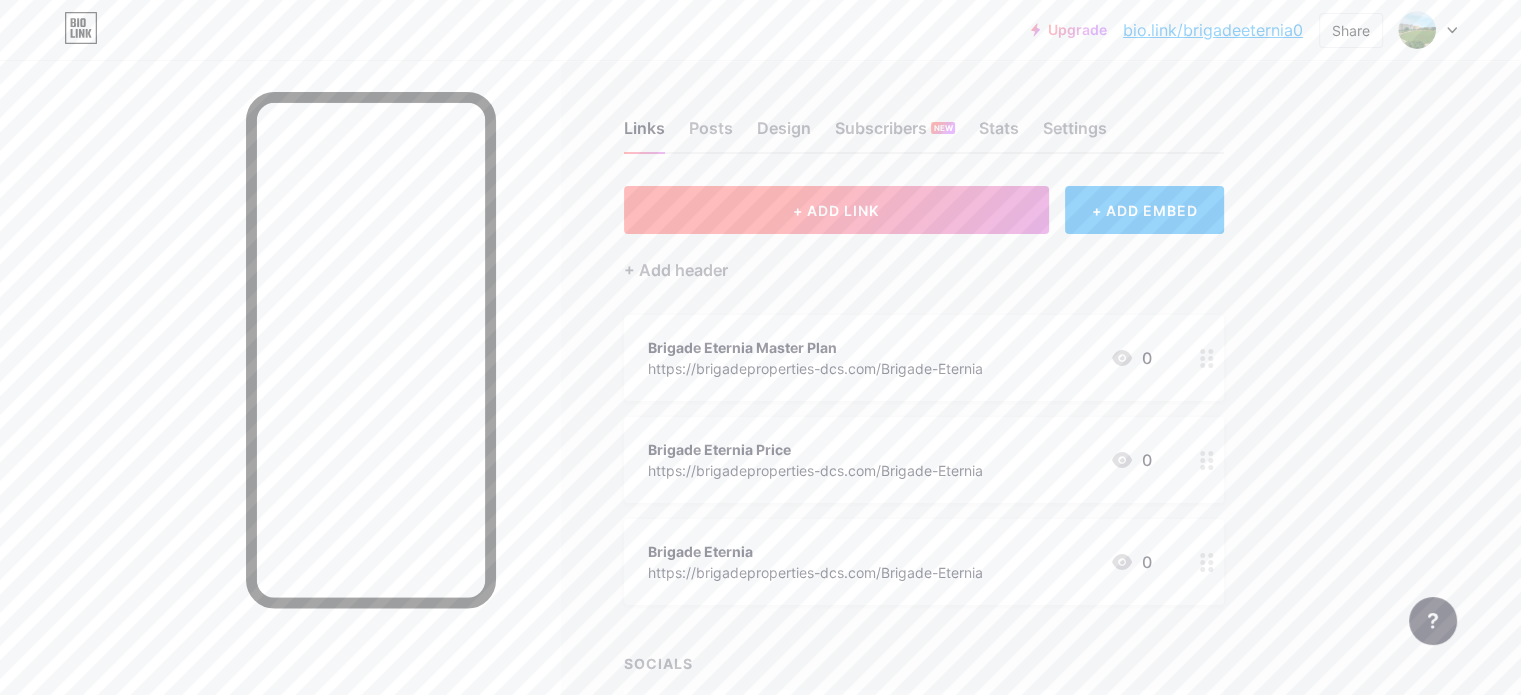 click on "+ ADD LINK" at bounding box center (836, 210) 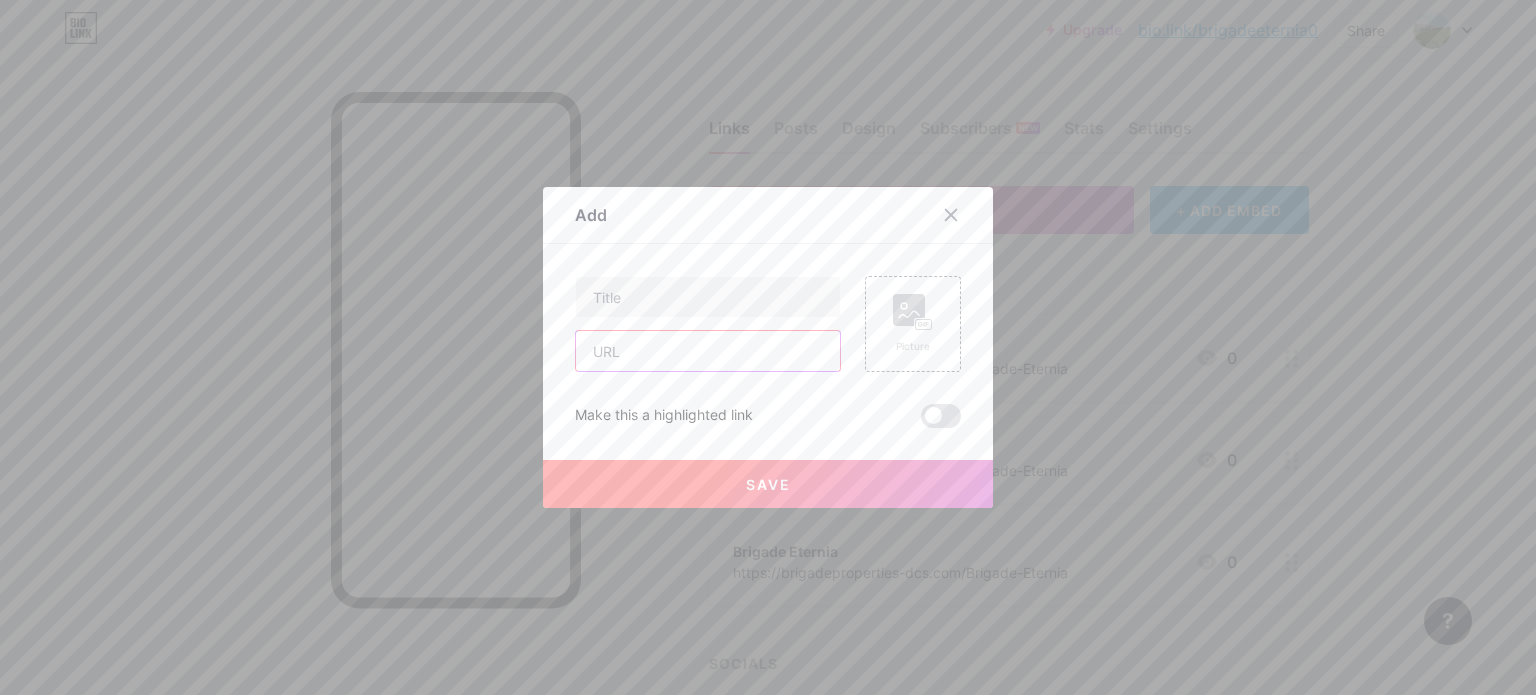 click at bounding box center [708, 351] 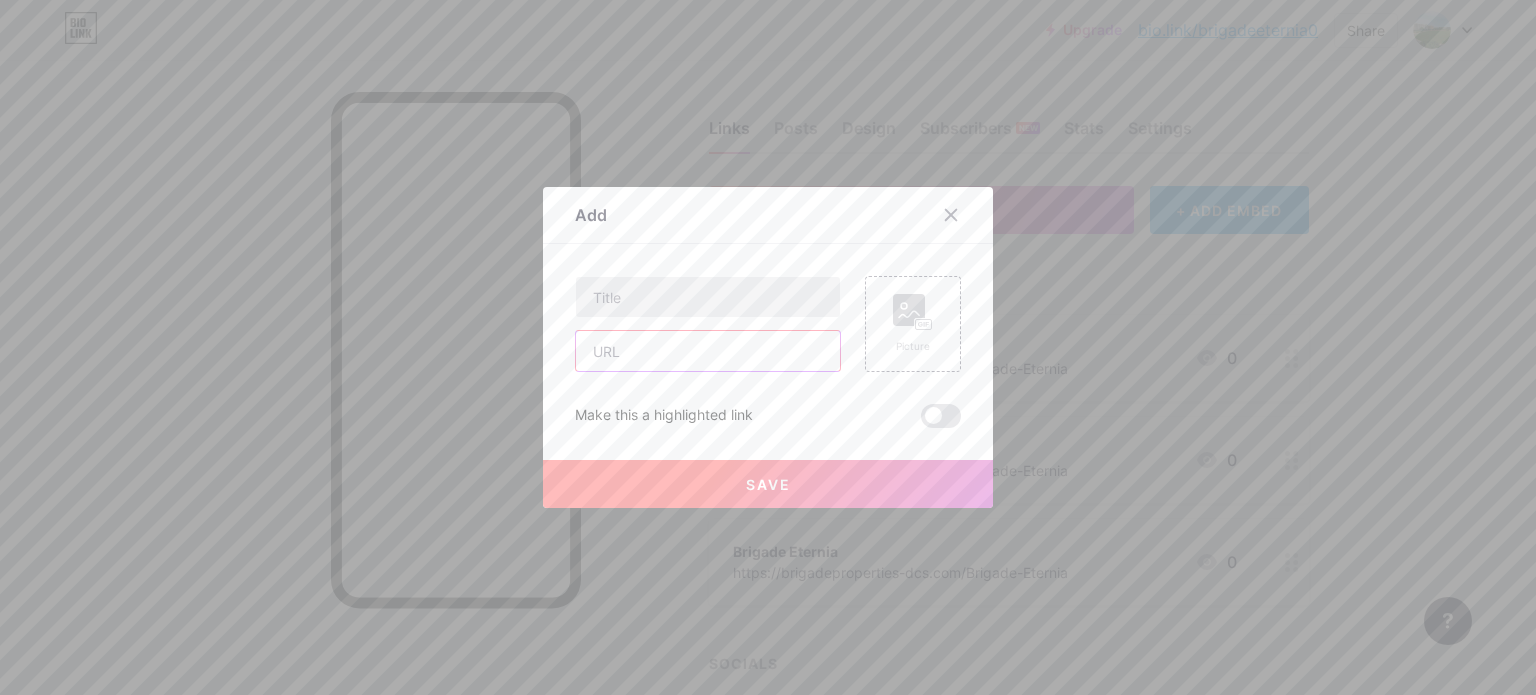 paste on "https://brigadeproperties-dcs.com/Brigade-Eternia" 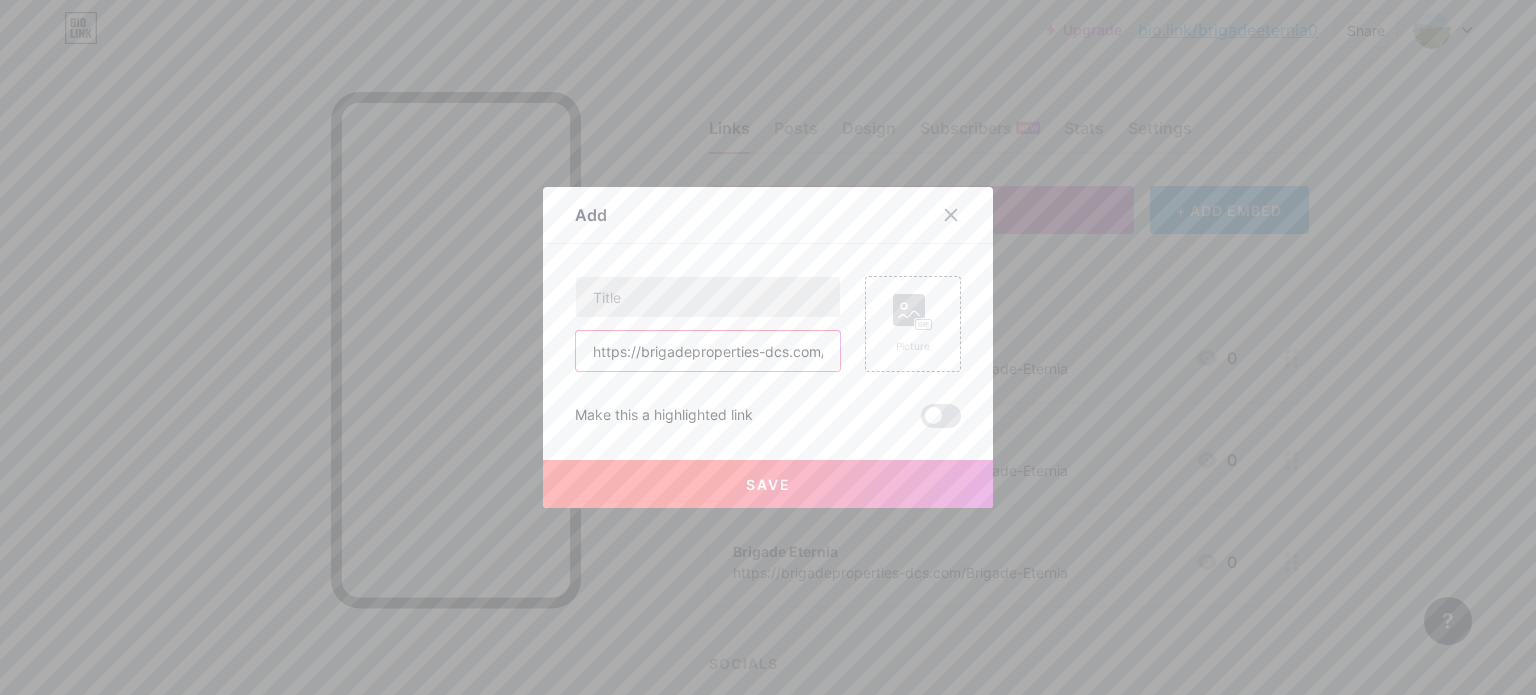 scroll, scrollTop: 0, scrollLeft: 106, axis: horizontal 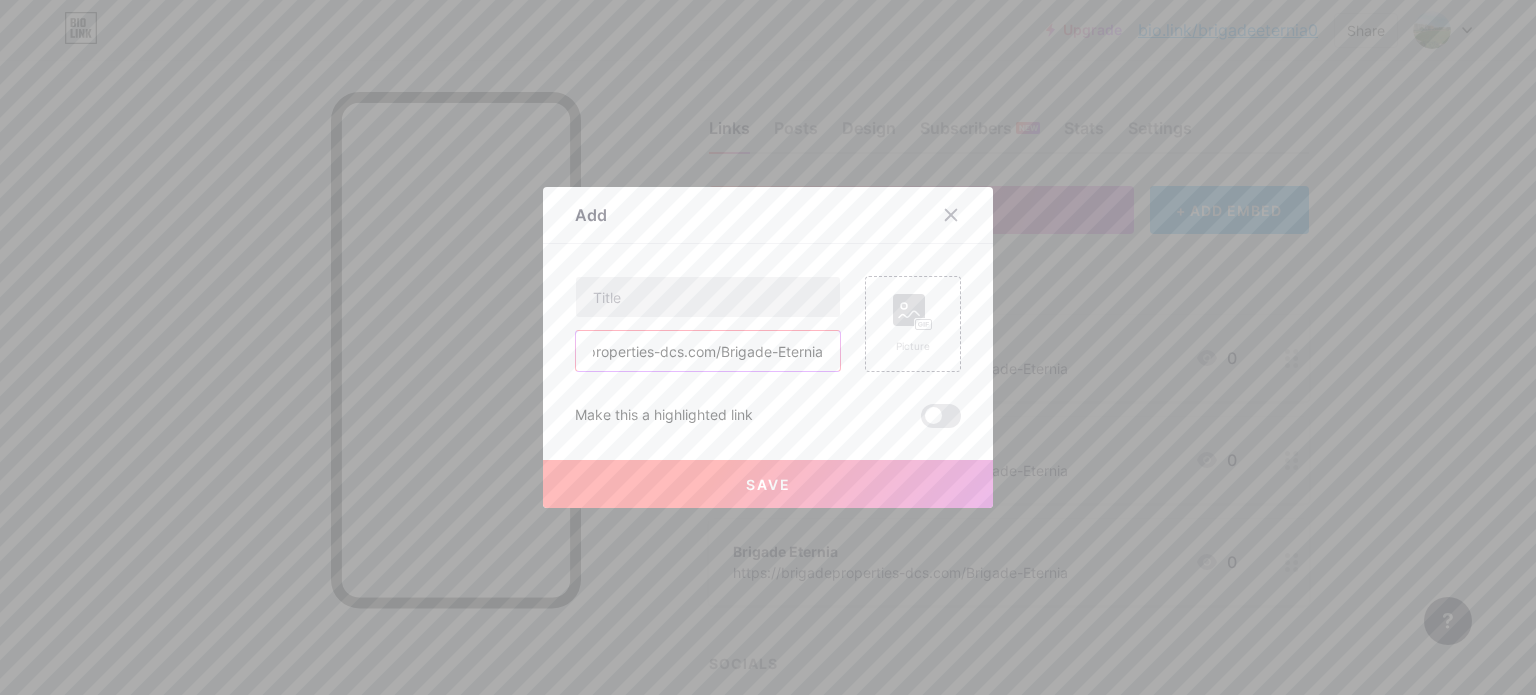 type on "https://brigadeproperties-dcs.com/Brigade-Eternia" 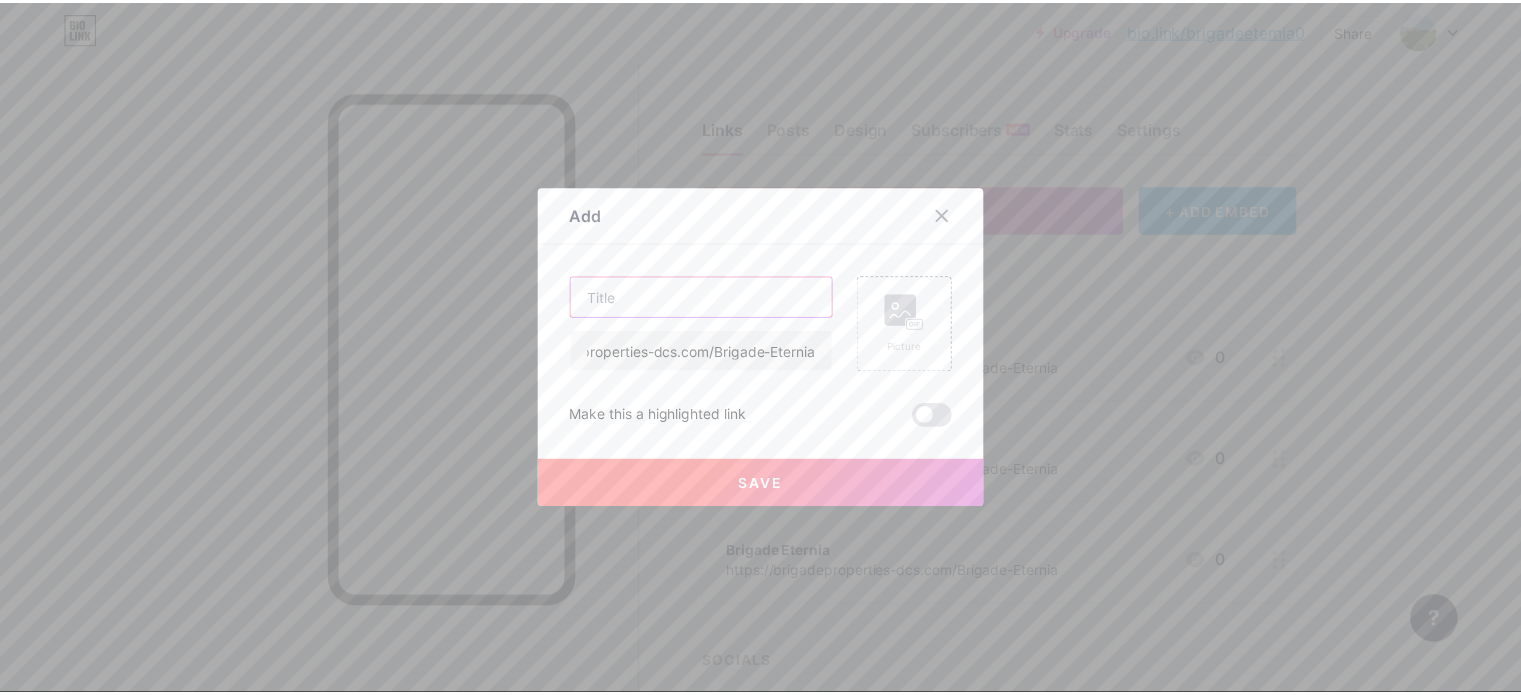 scroll, scrollTop: 0, scrollLeft: 0, axis: both 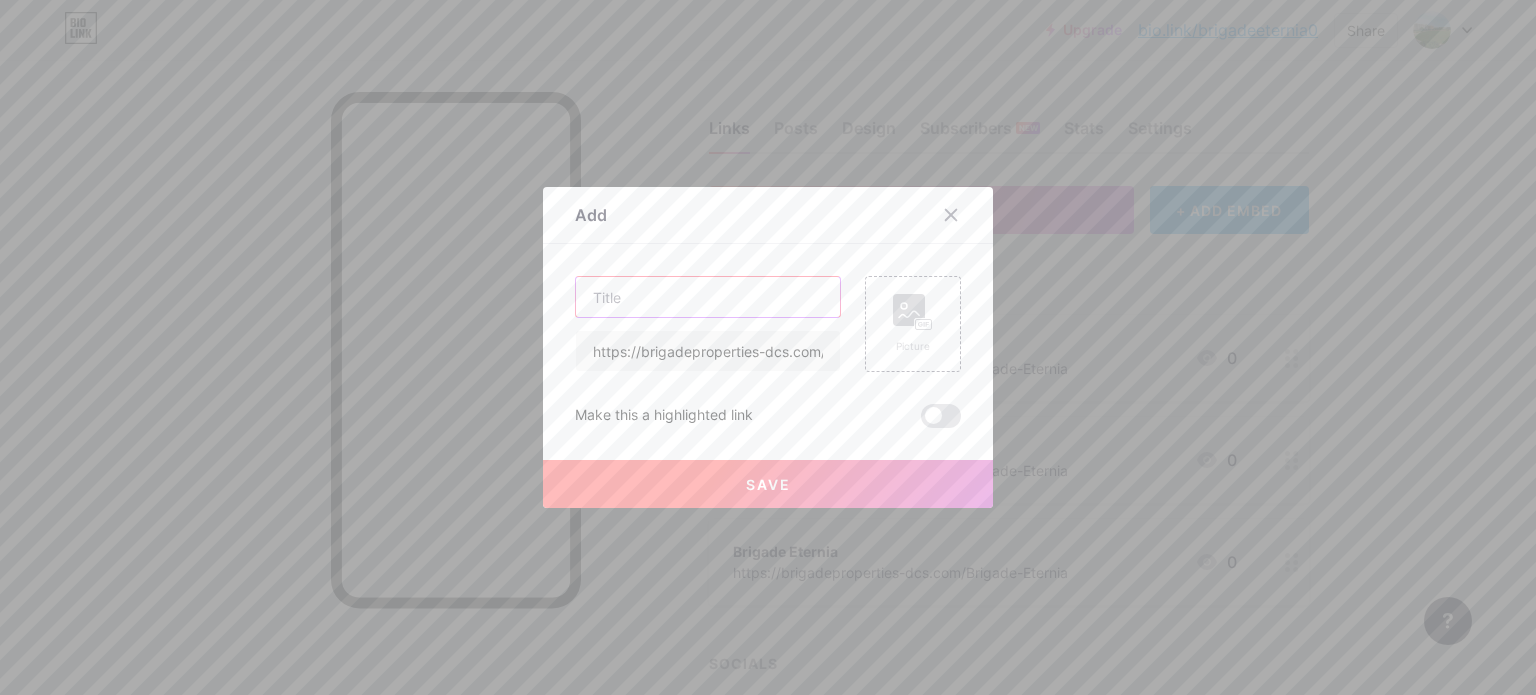 click at bounding box center (708, 297) 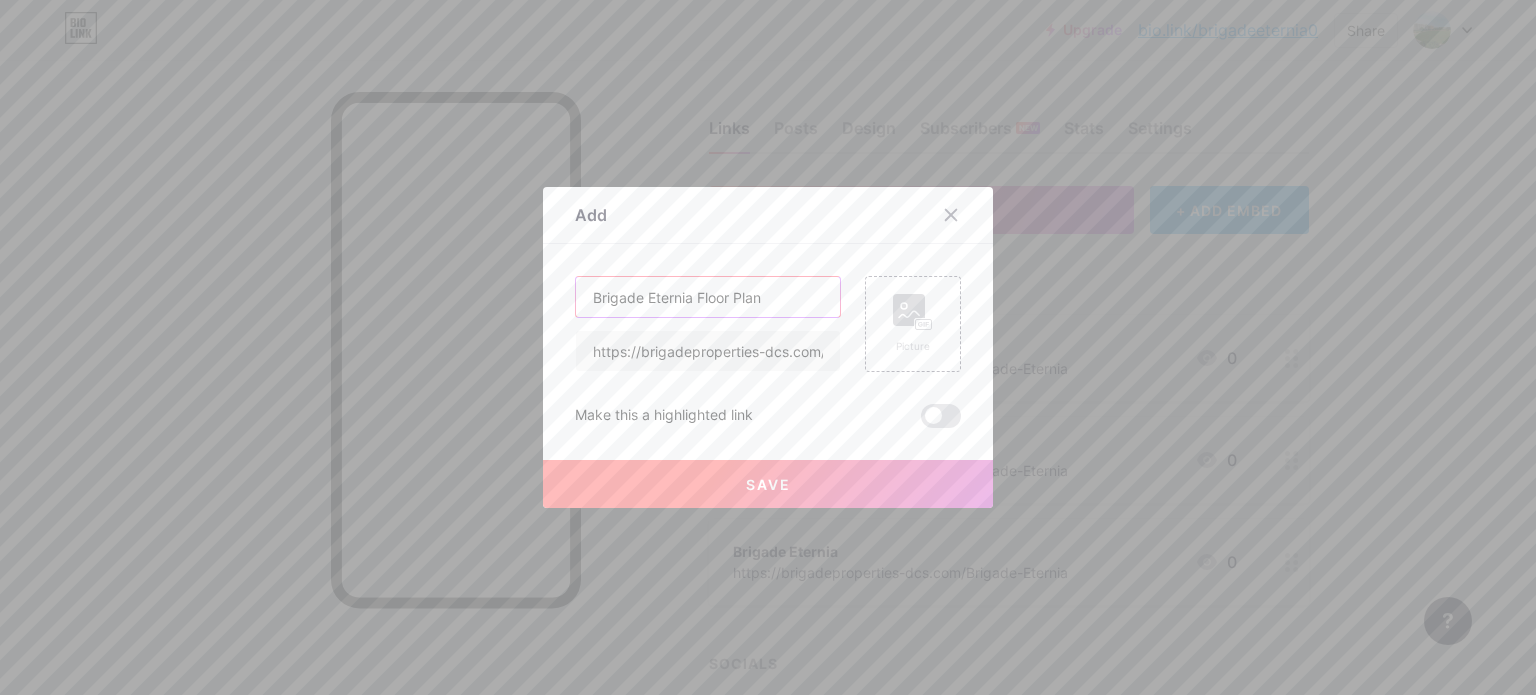 click on "Brigade Eternia Floor Plan" at bounding box center (708, 297) 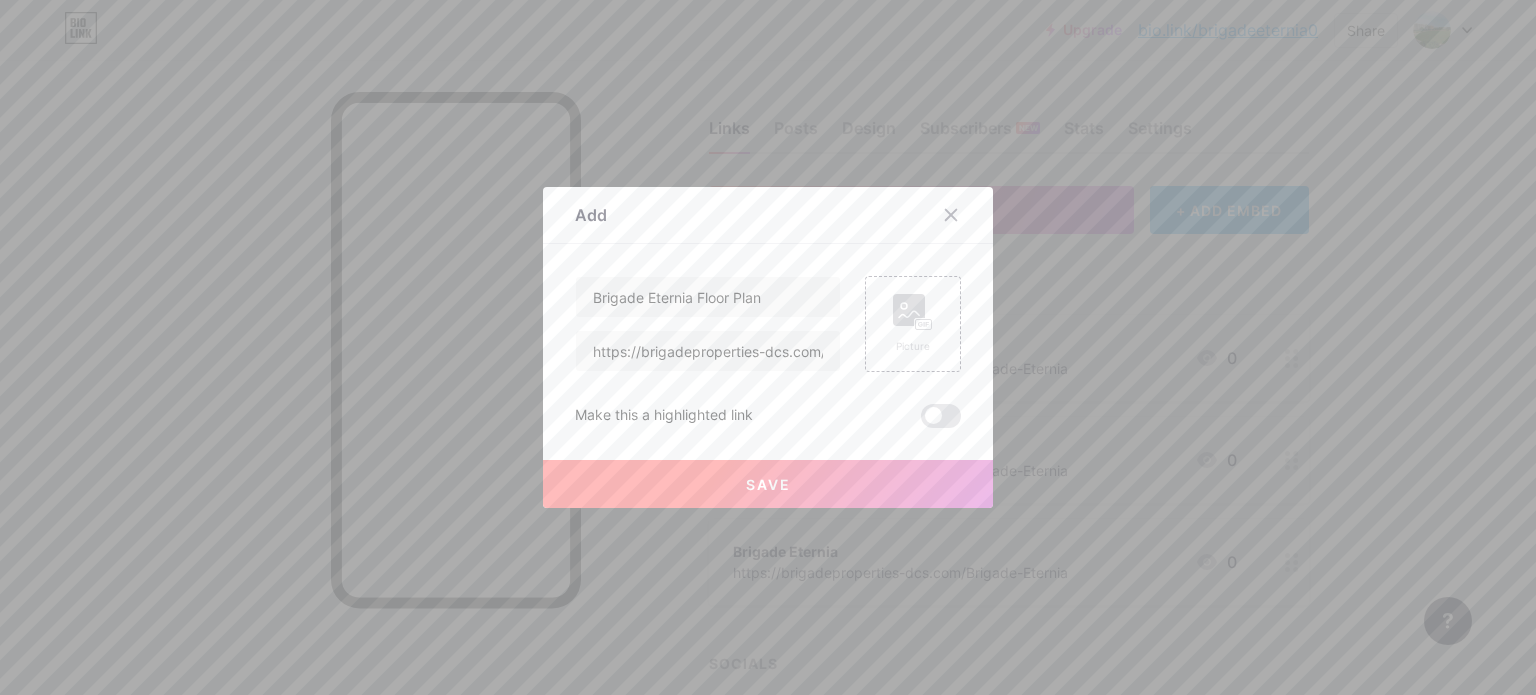 click on "Save" at bounding box center (768, 484) 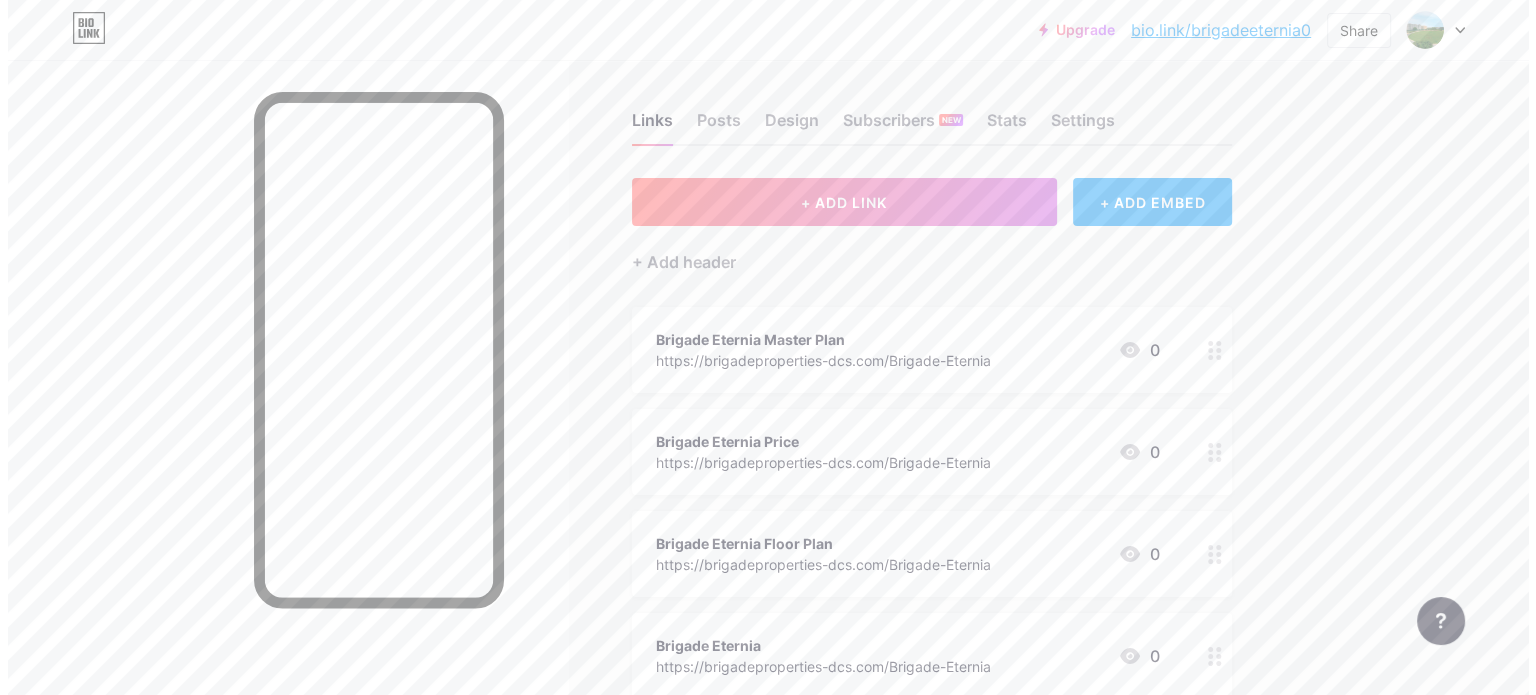 scroll, scrollTop: 0, scrollLeft: 0, axis: both 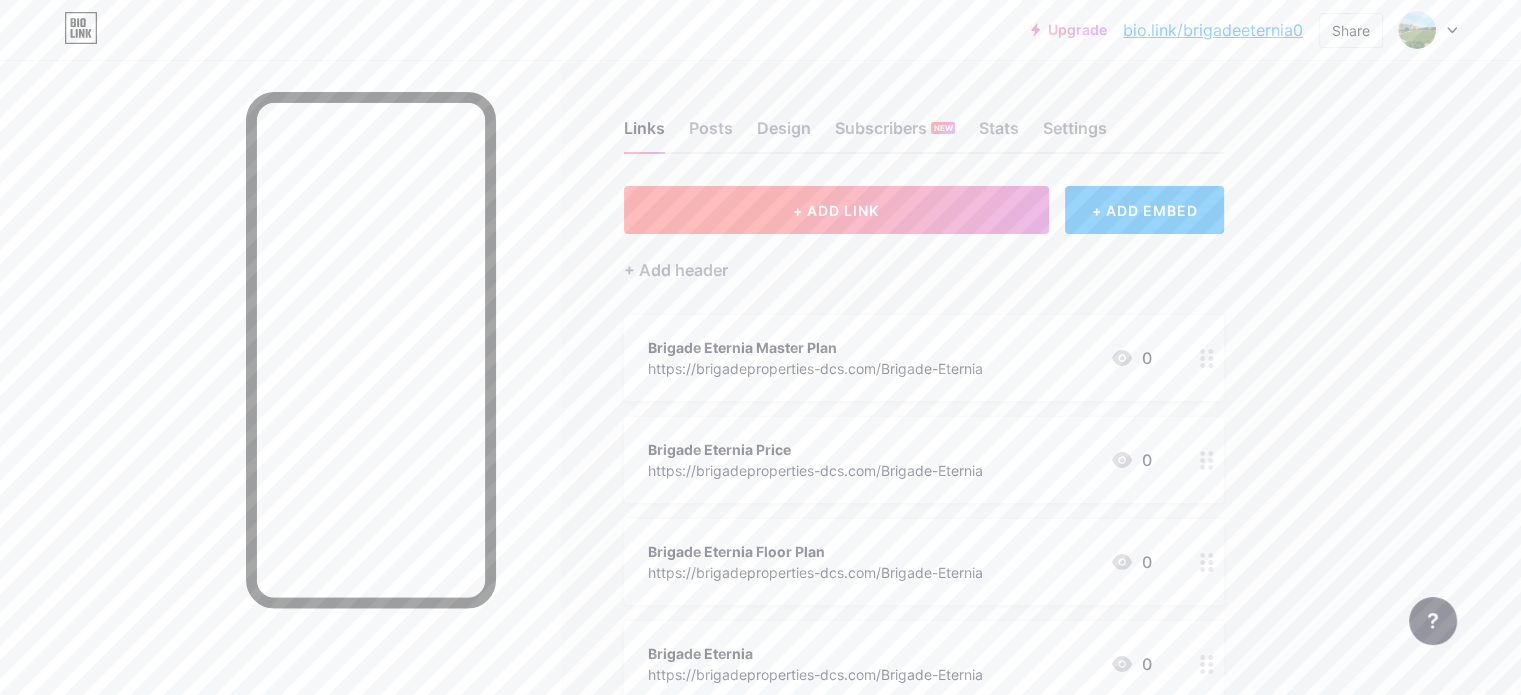 click on "+ ADD LINK" at bounding box center (836, 210) 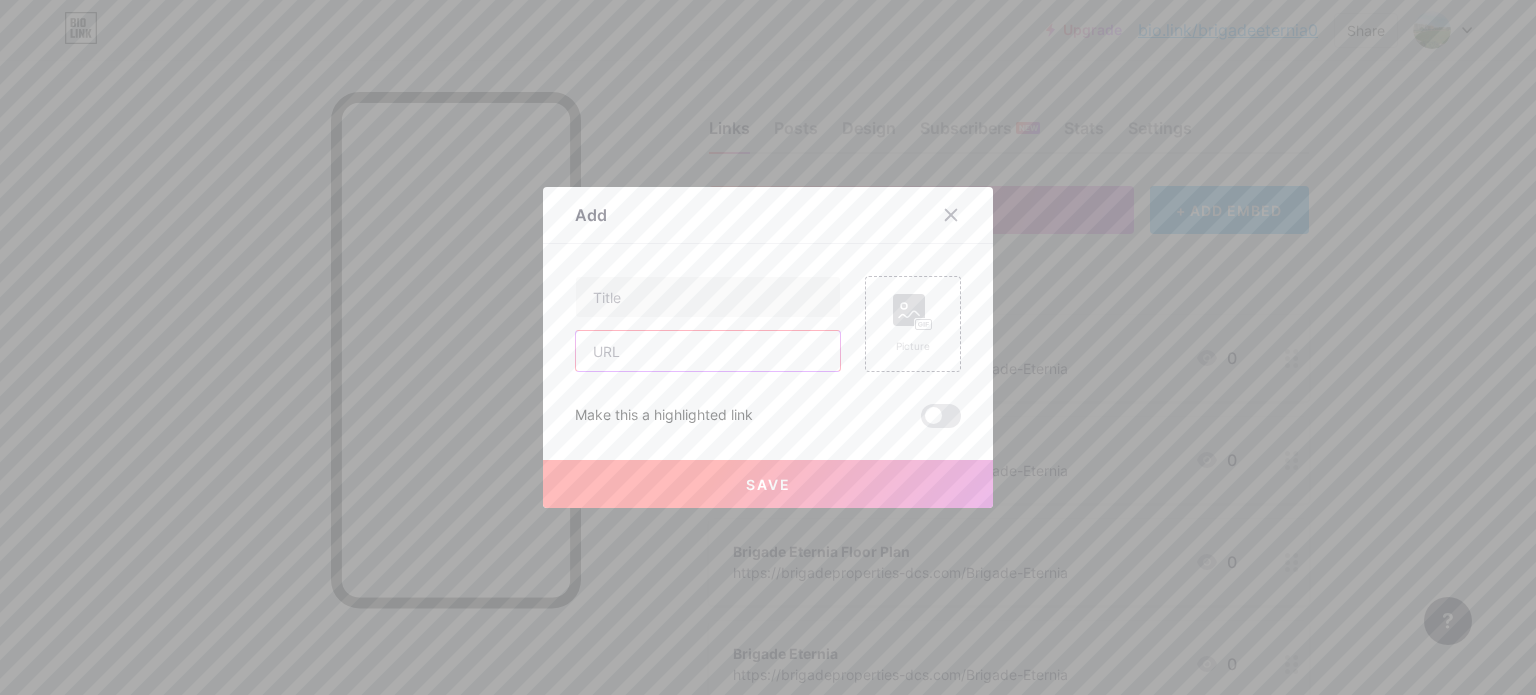 click at bounding box center (708, 351) 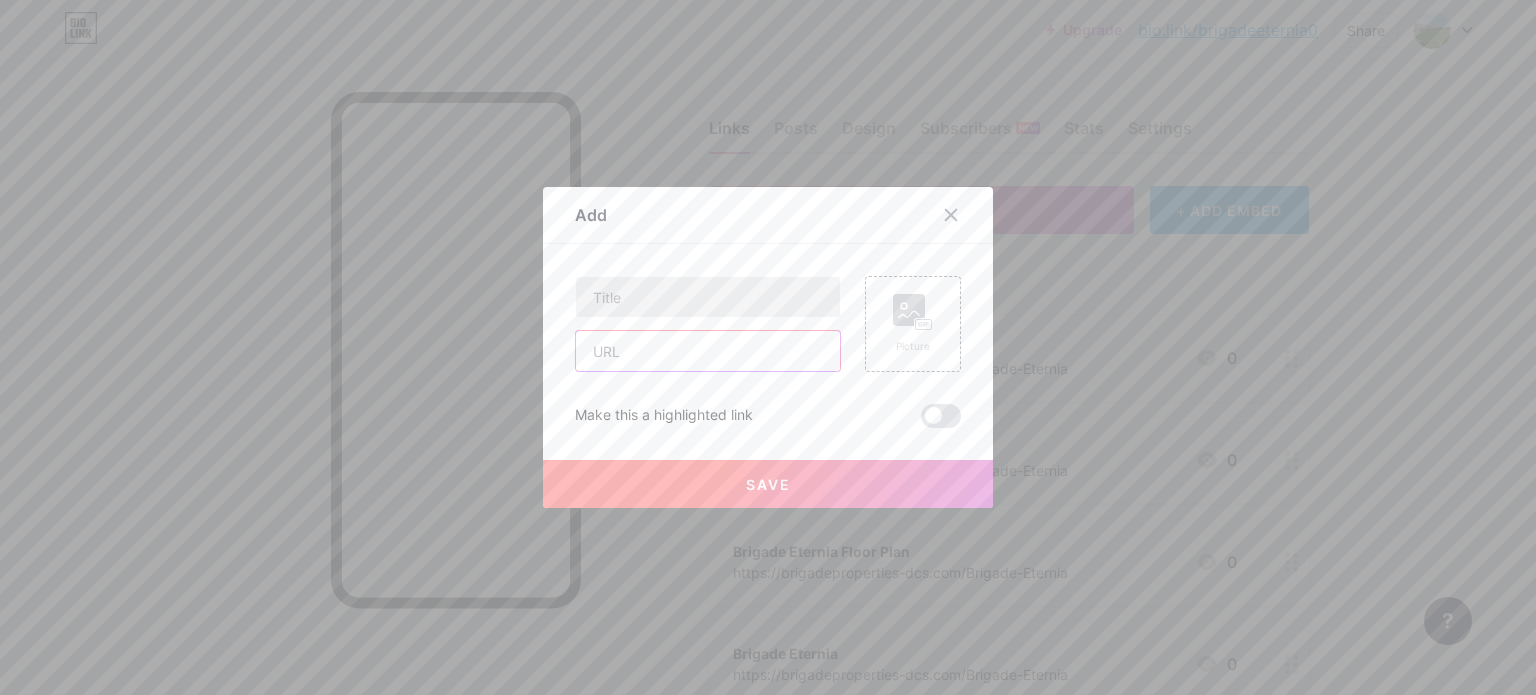 paste on "https://brigadeproperties-dcs.com/Brigade-Eternia" 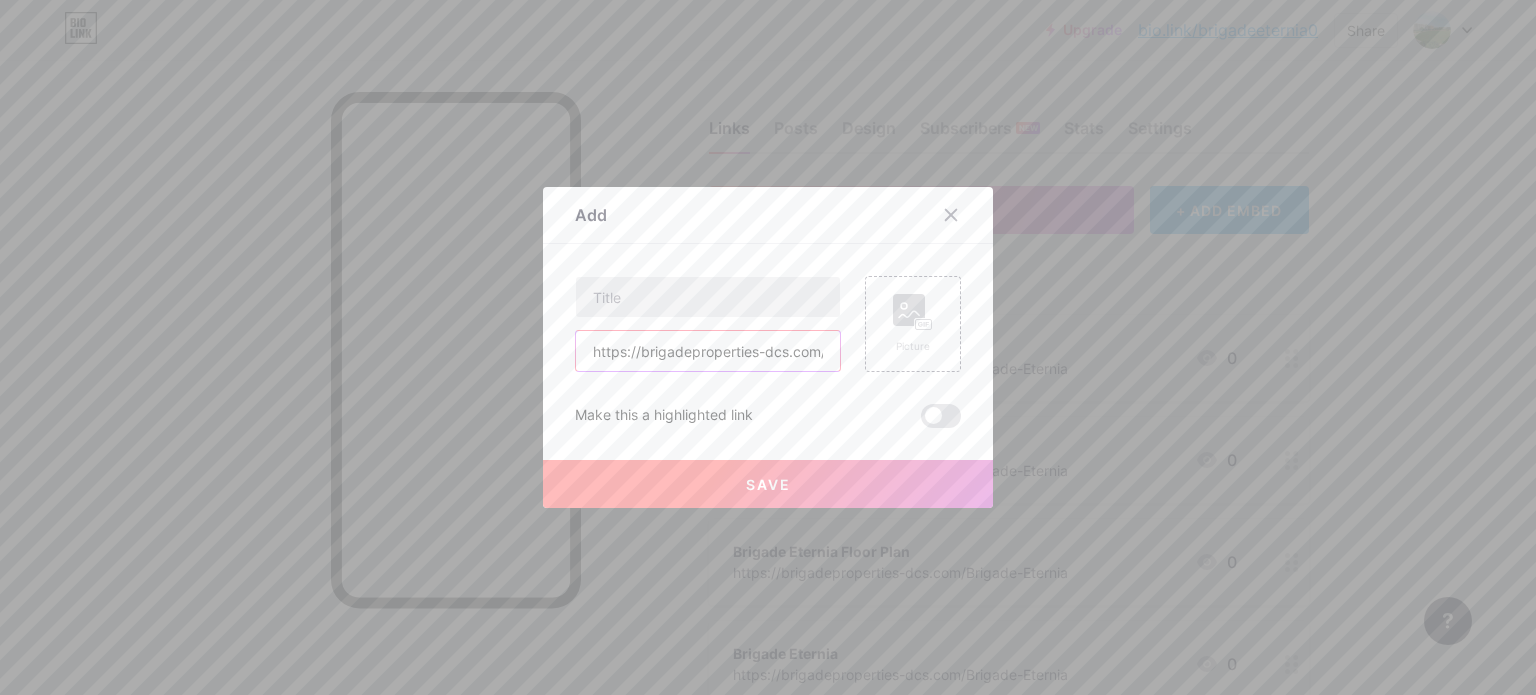scroll, scrollTop: 0, scrollLeft: 106, axis: horizontal 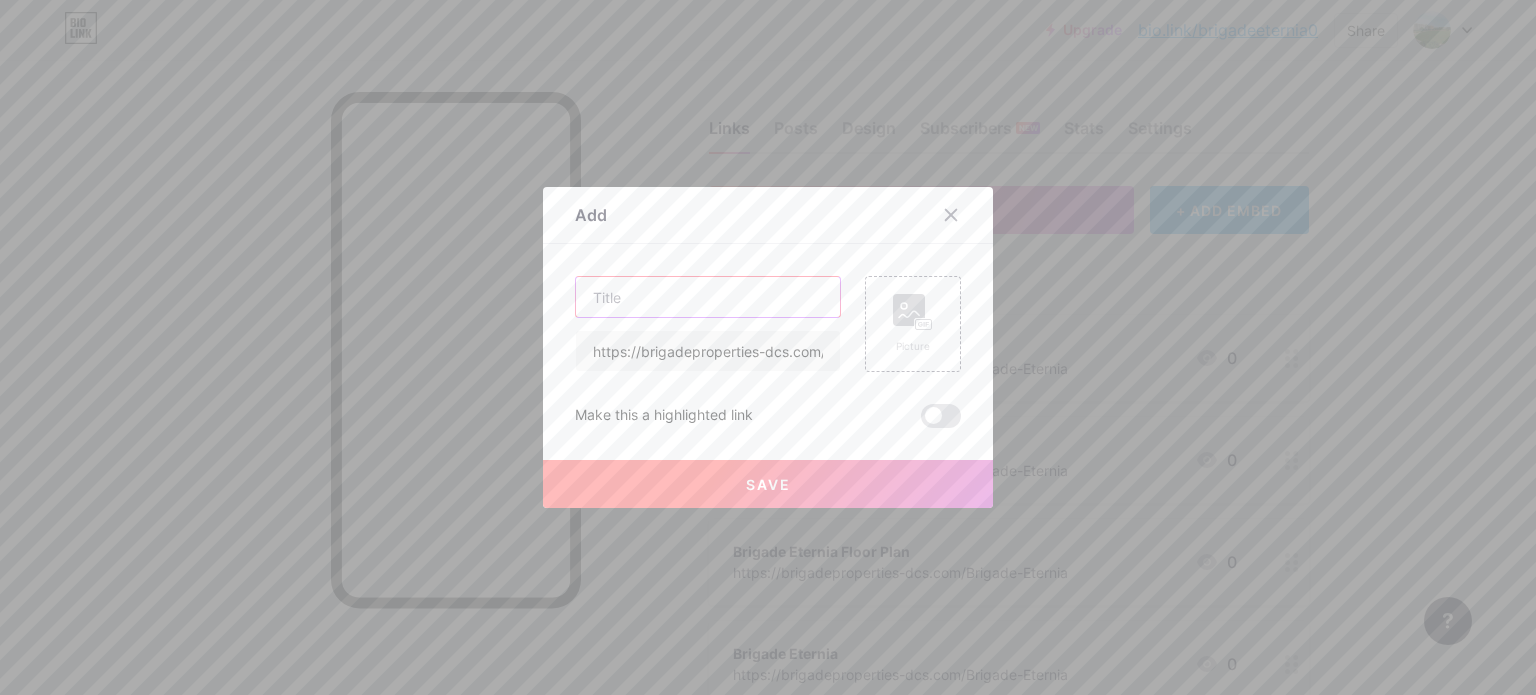 click at bounding box center [708, 297] 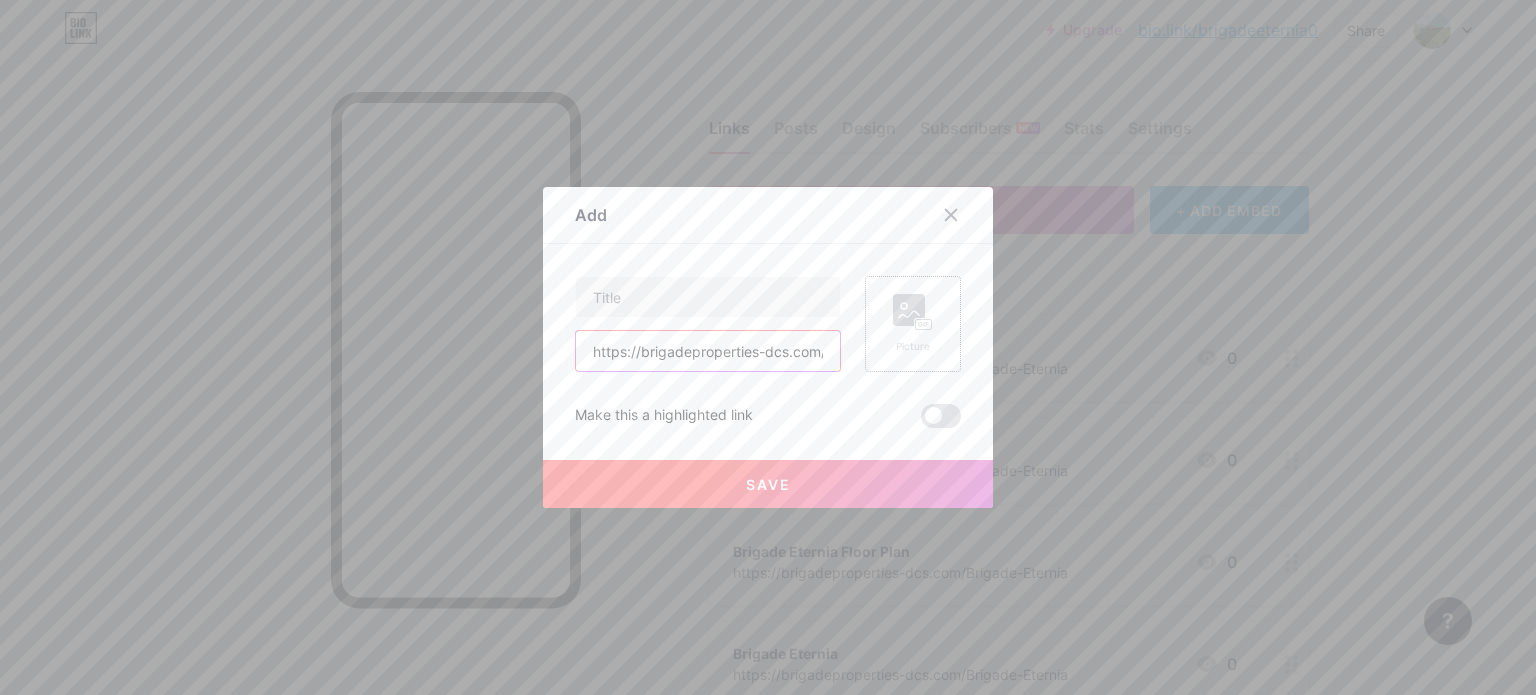 scroll, scrollTop: 0, scrollLeft: 106, axis: horizontal 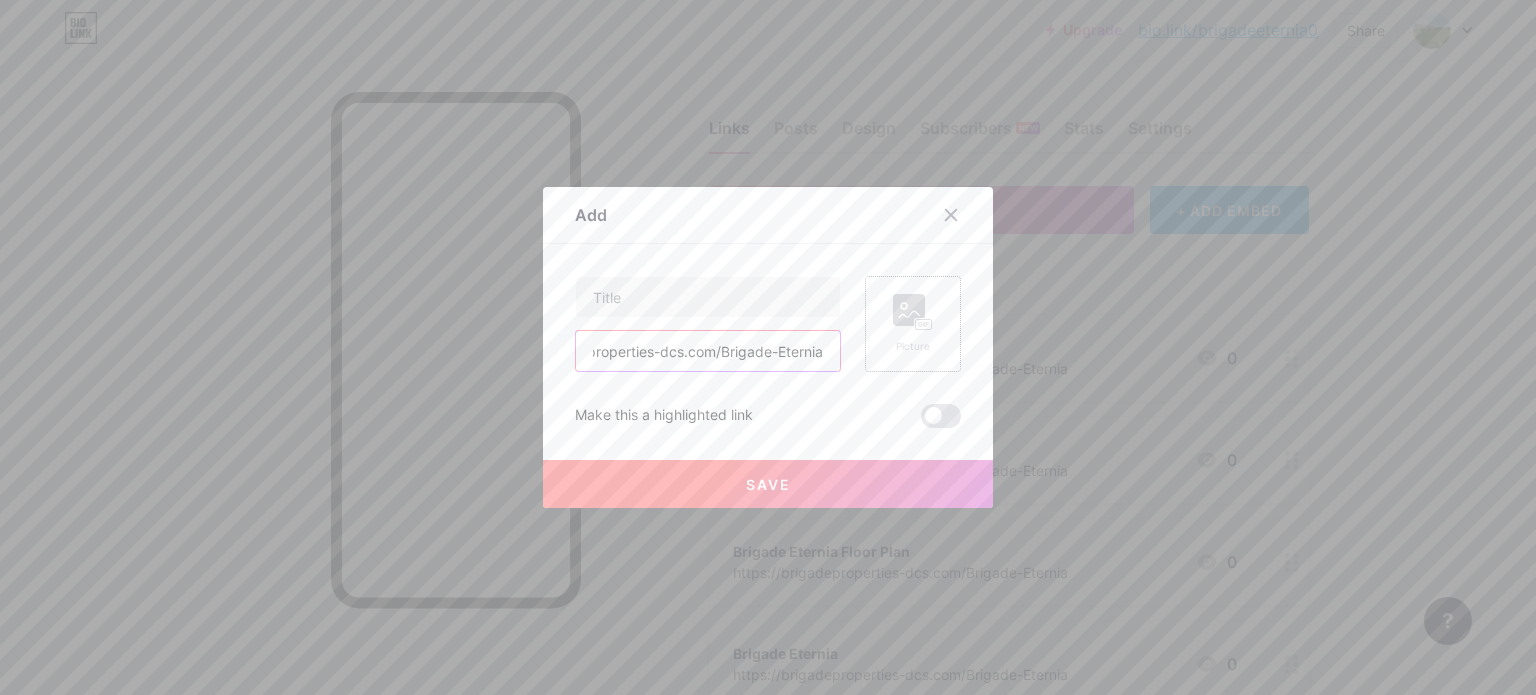 drag, startPoint x: 763, startPoint y: 351, endPoint x: 942, endPoint y: 347, distance: 179.0447 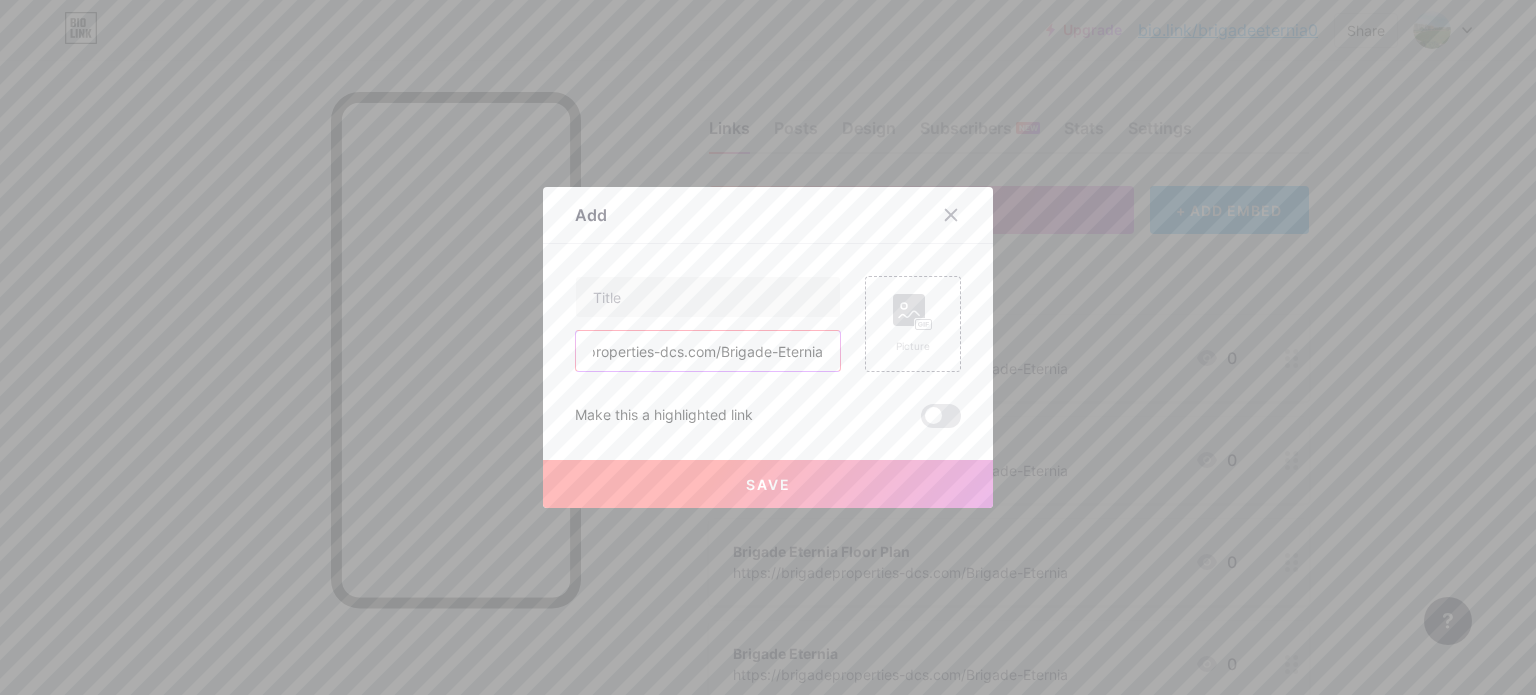 click on "https://brigadeproperties-dcs.com/Brigade-Eternia" at bounding box center (708, 351) 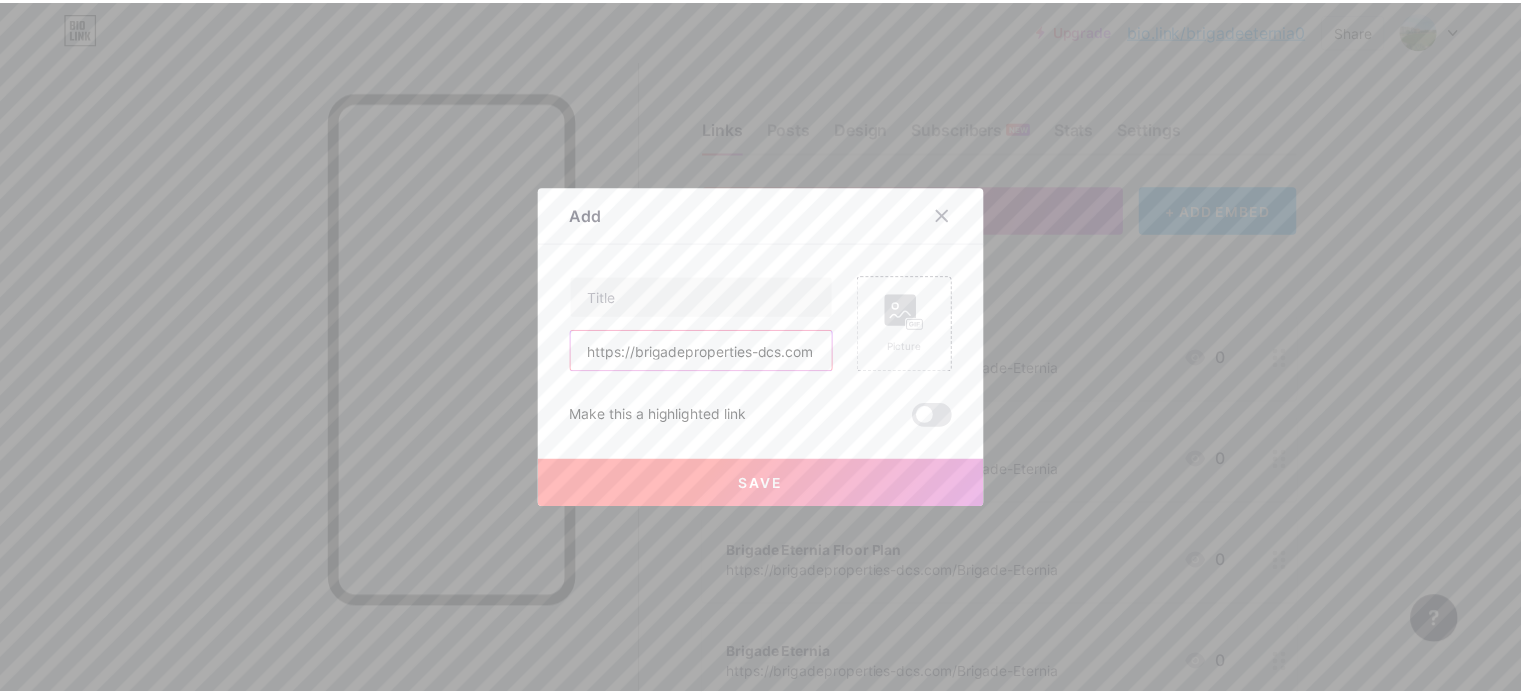 scroll, scrollTop: 0, scrollLeft: 0, axis: both 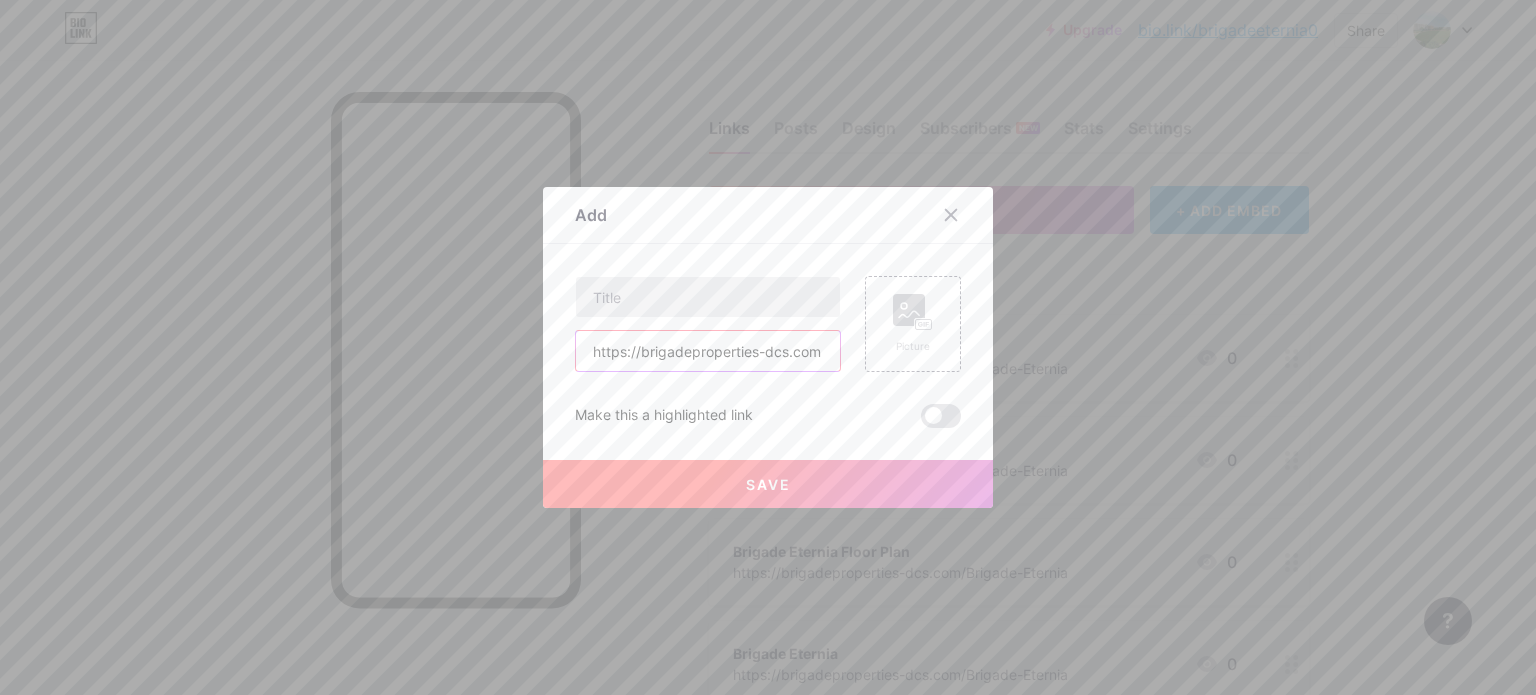 type on "https://brigadeproperties-dcs.com" 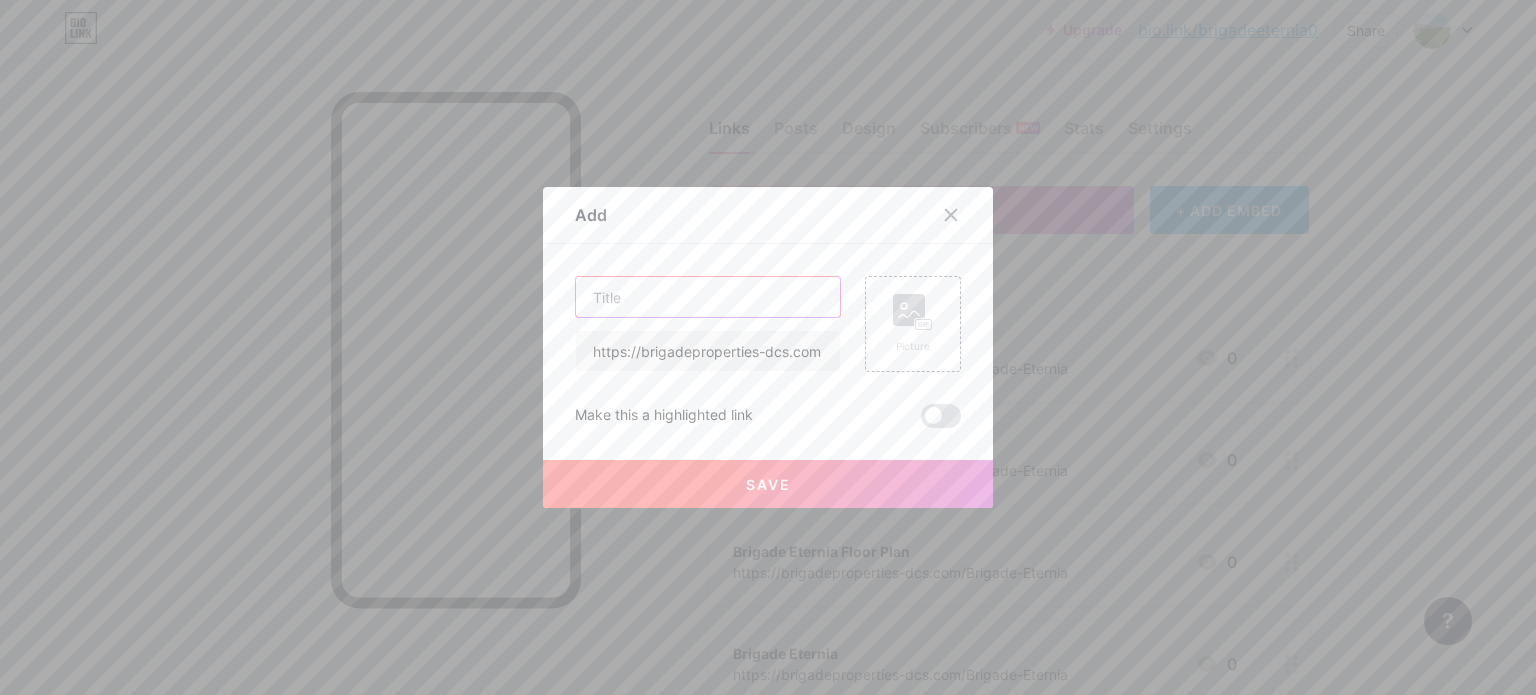 click at bounding box center [708, 297] 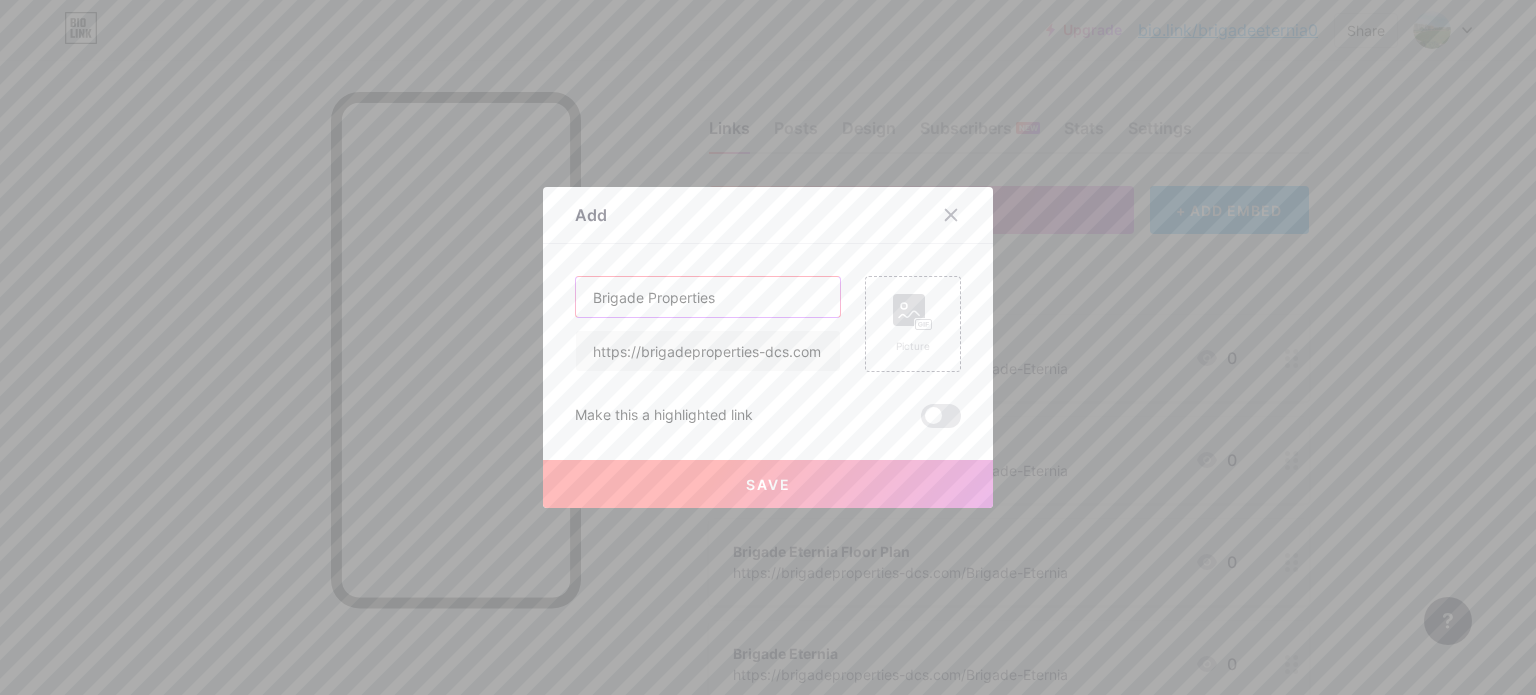 type on "Brigade Properties" 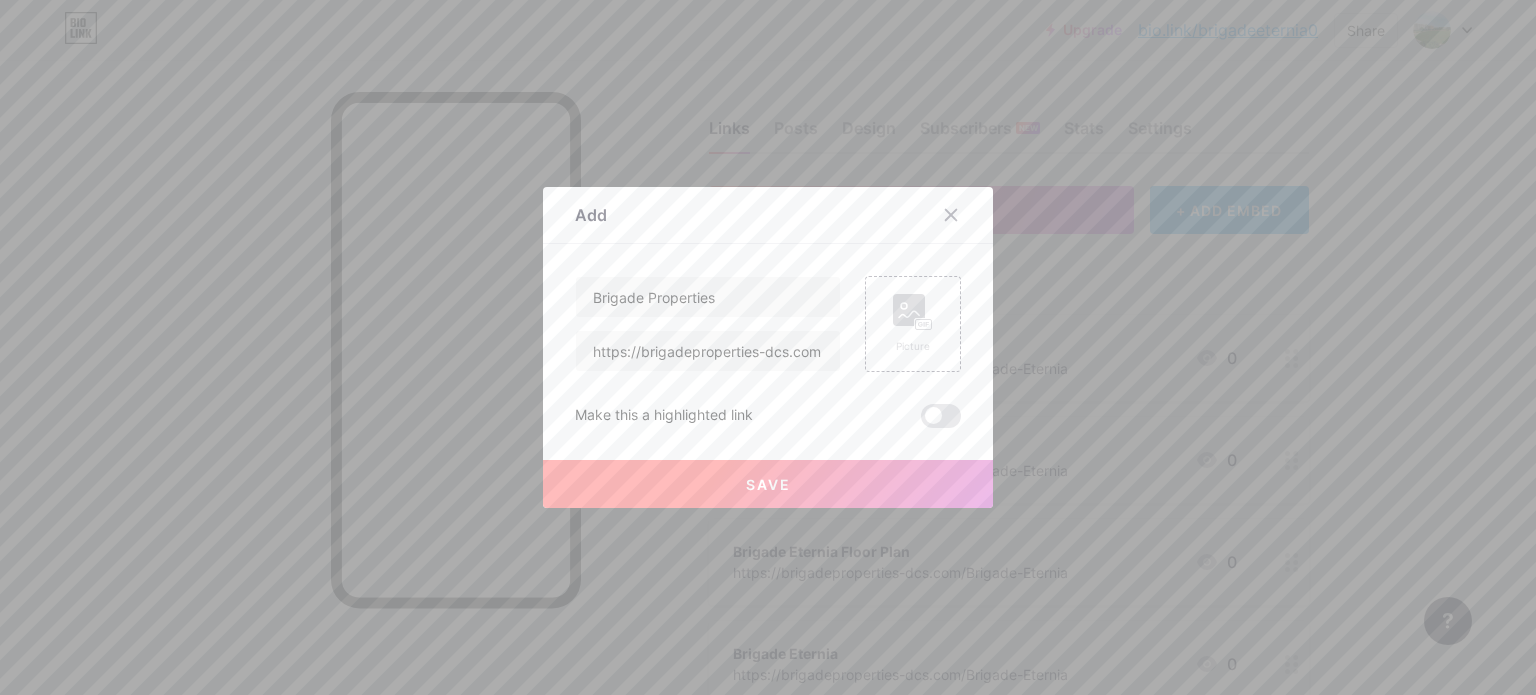 click on "Save" at bounding box center (768, 484) 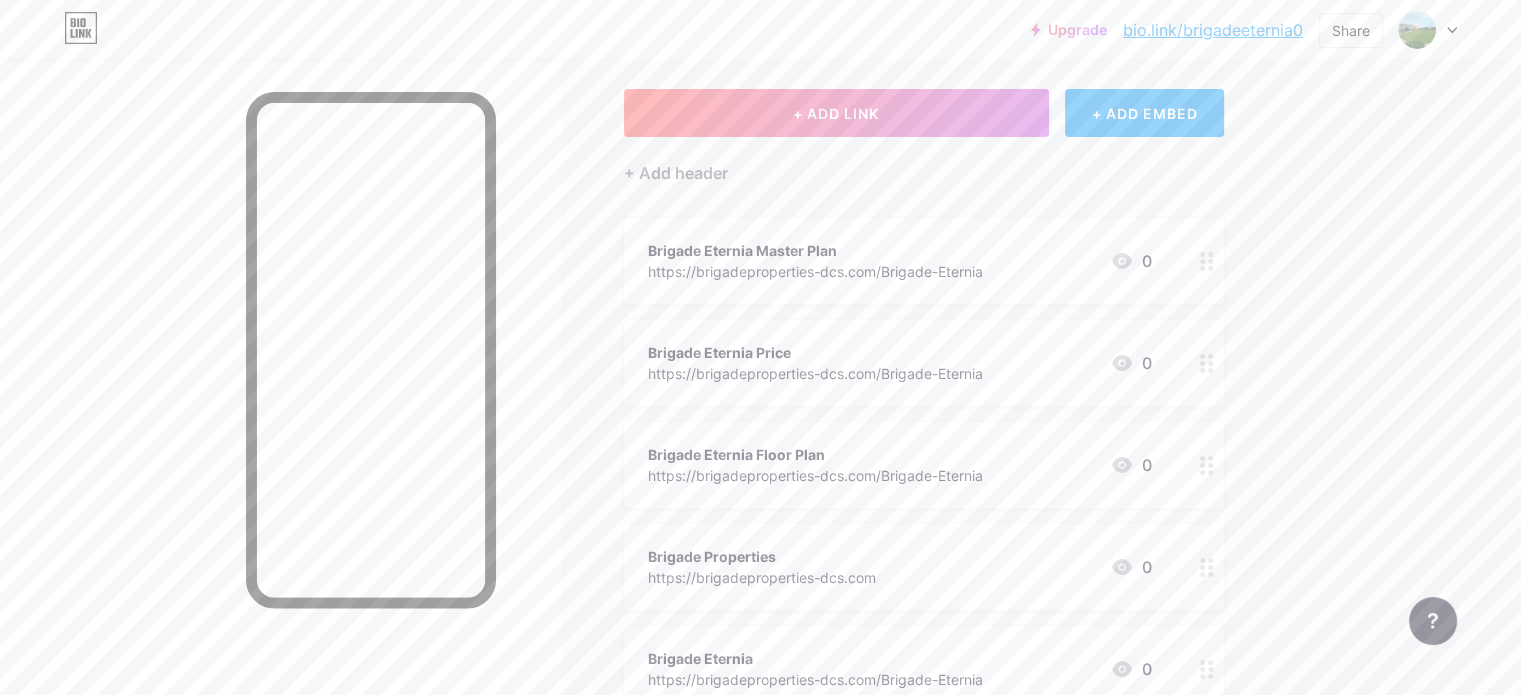 scroll, scrollTop: 100, scrollLeft: 0, axis: vertical 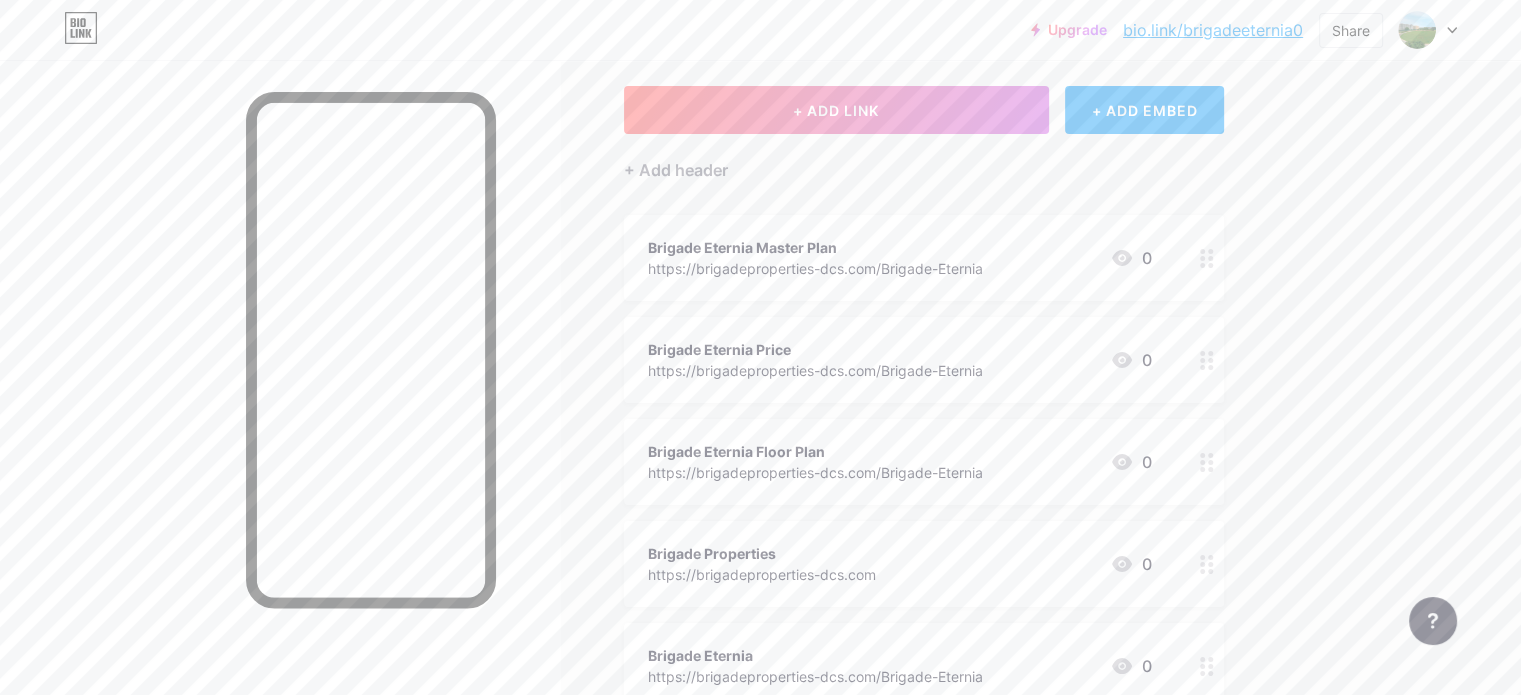 click on "bio.link/brigadeeternia0" at bounding box center [1213, 30] 